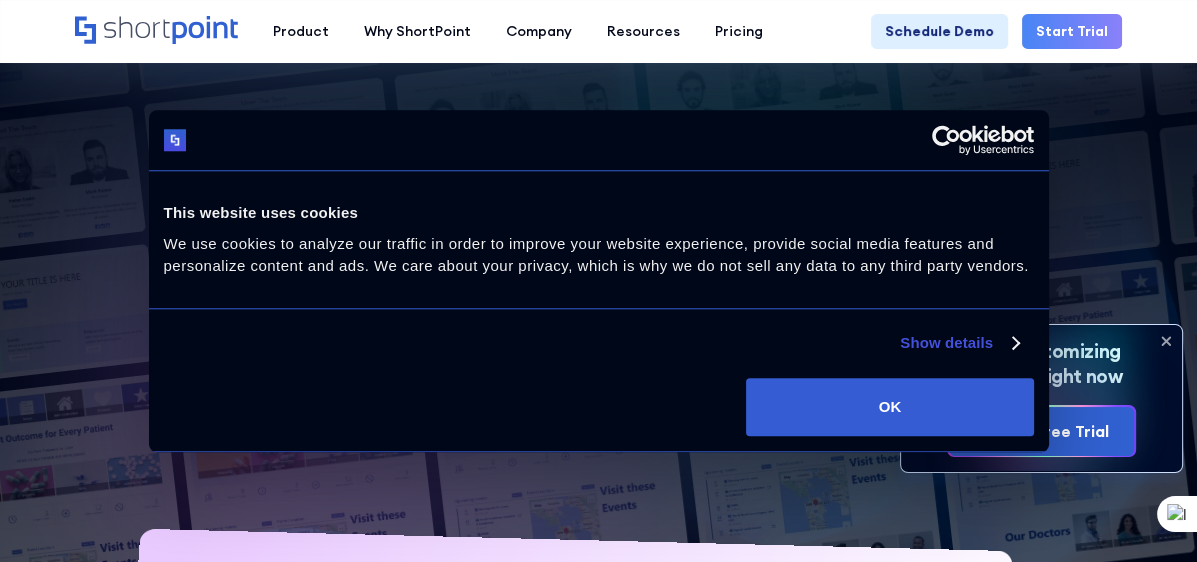 scroll, scrollTop: 300, scrollLeft: 0, axis: vertical 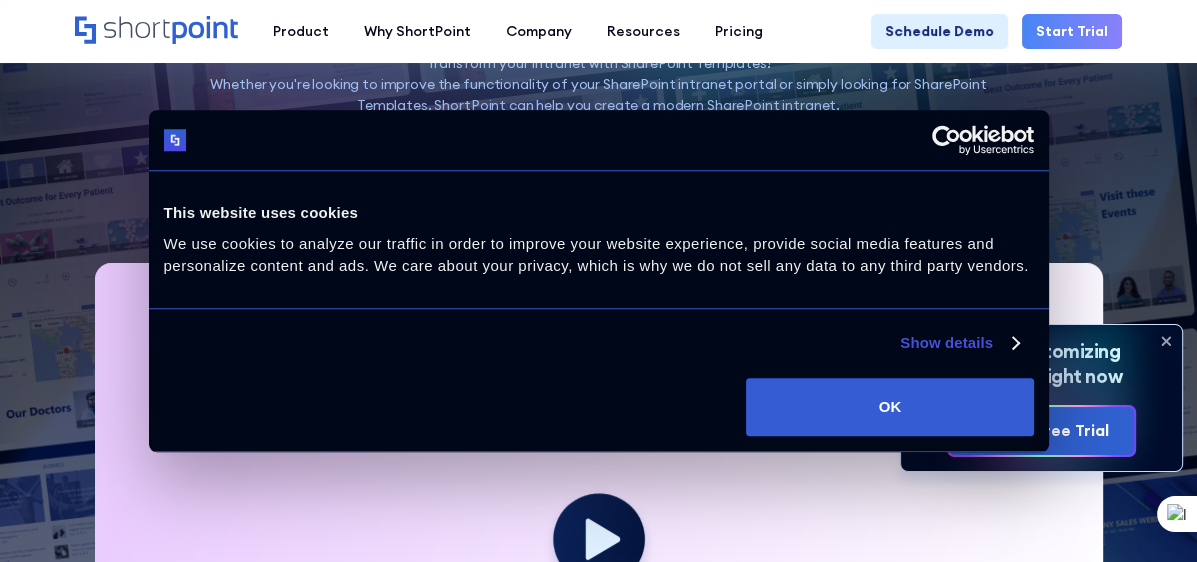 click 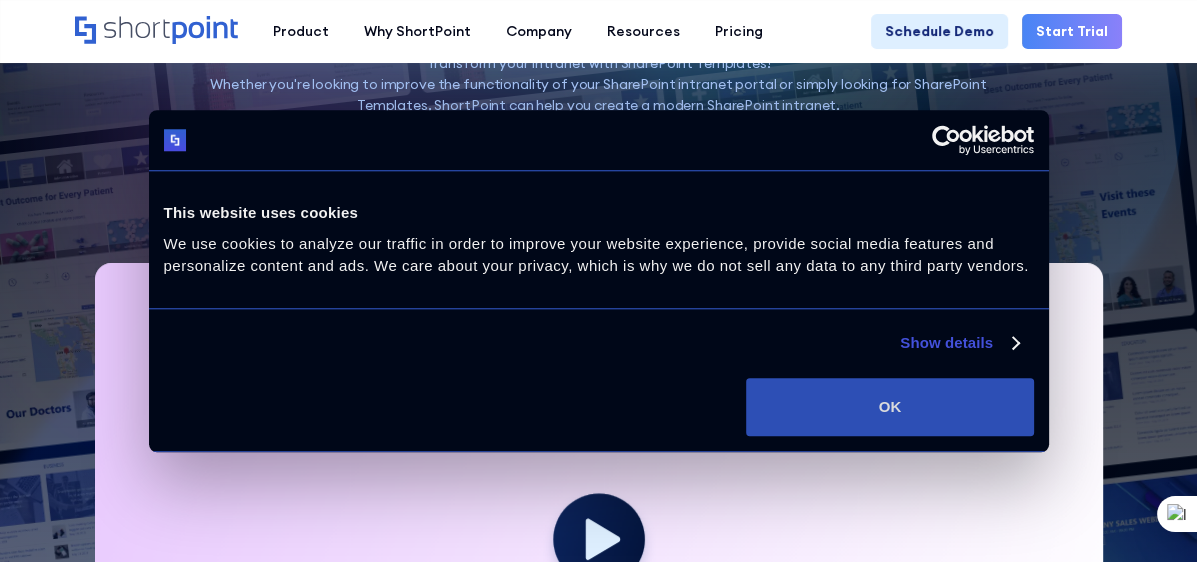 click on "OK" at bounding box center [889, 407] 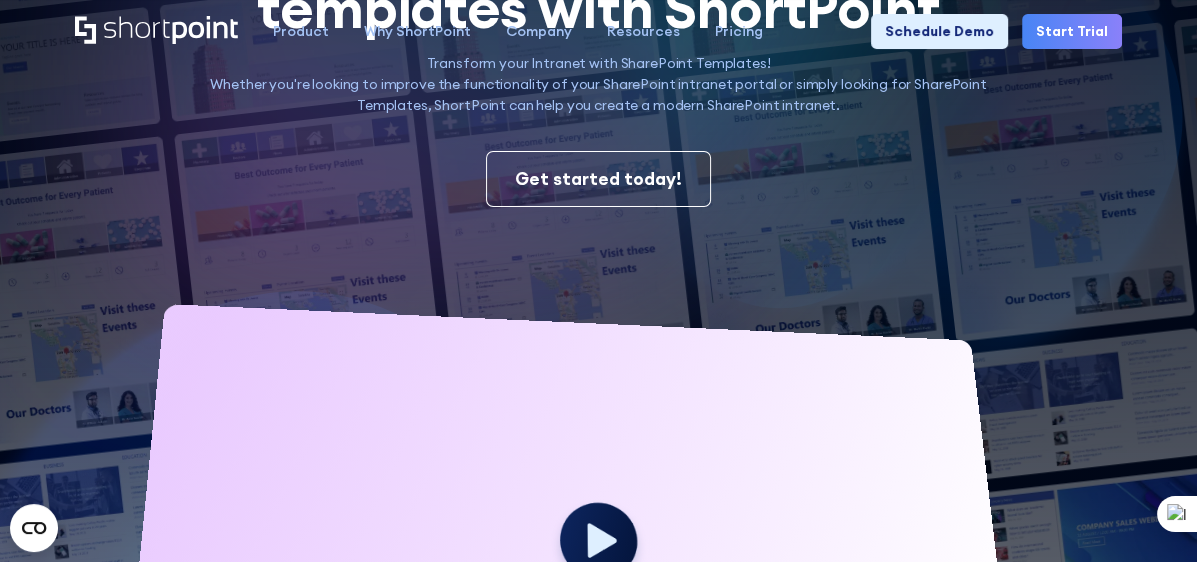 scroll, scrollTop: 0, scrollLeft: 0, axis: both 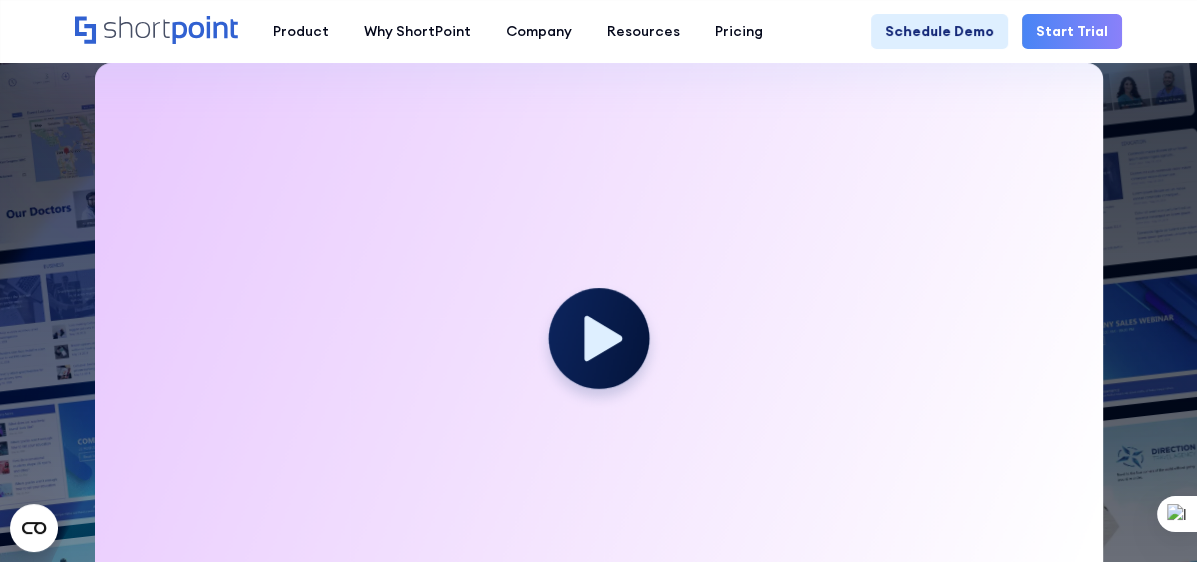 click 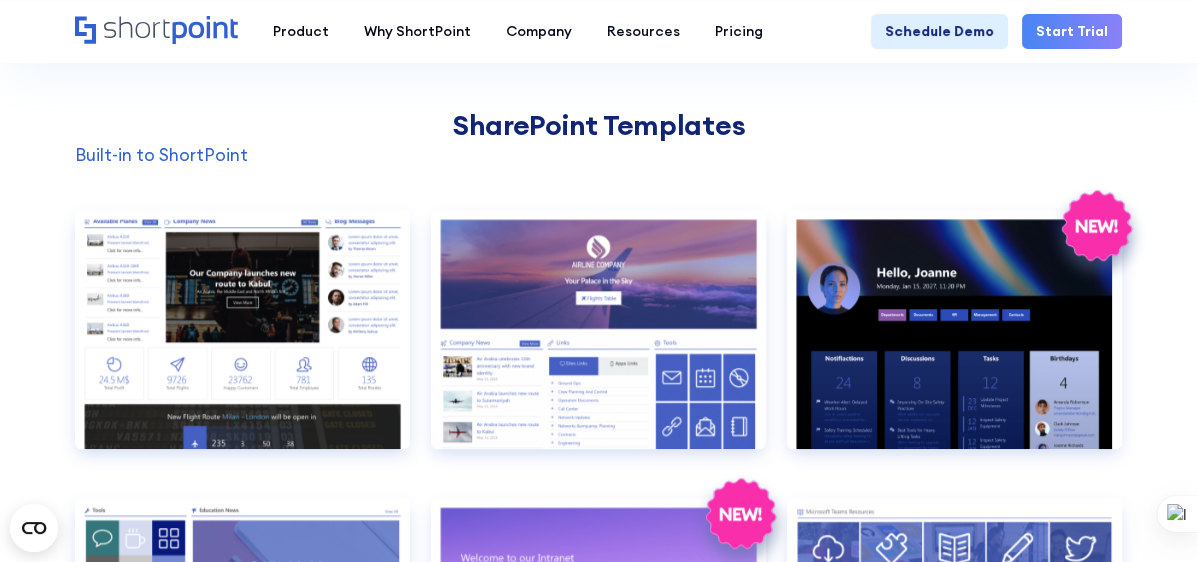 scroll, scrollTop: 1500, scrollLeft: 0, axis: vertical 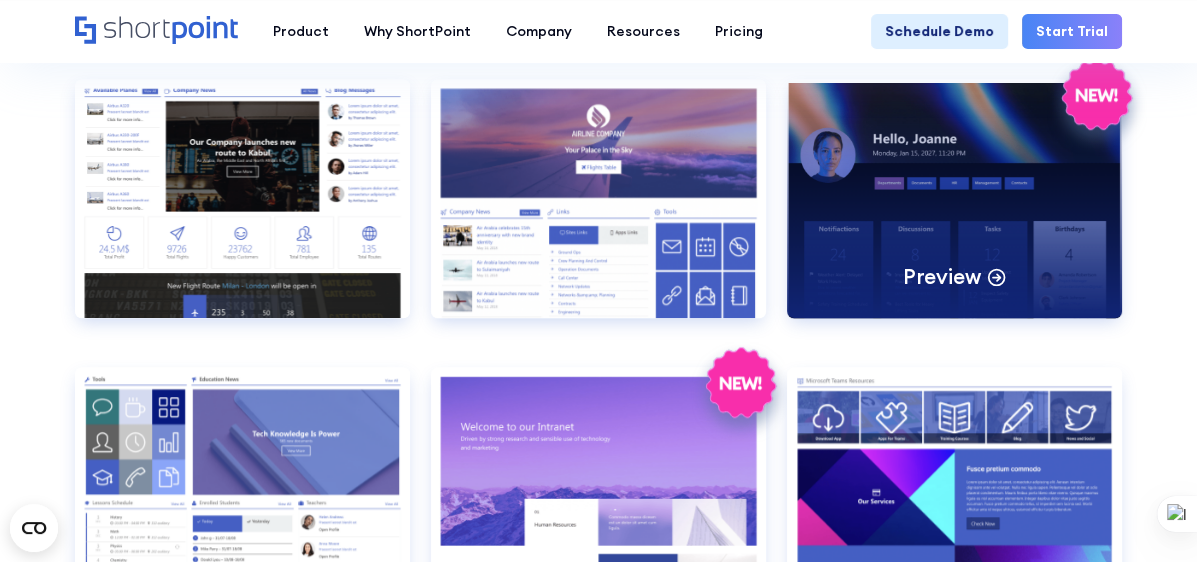 click on "Preview" at bounding box center [954, 198] 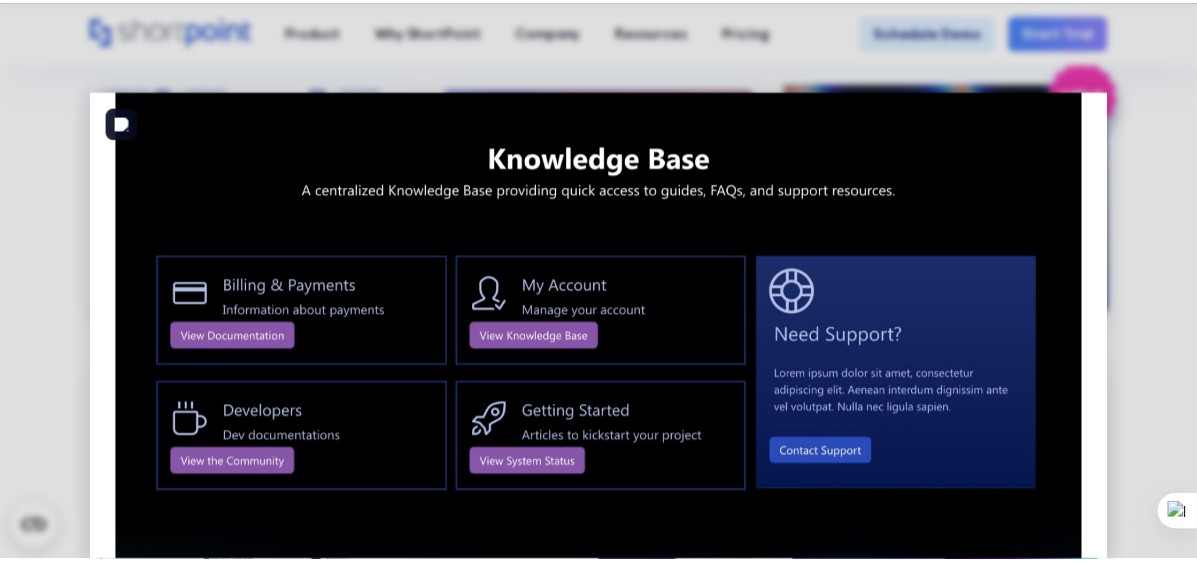 scroll, scrollTop: 2151, scrollLeft: 0, axis: vertical 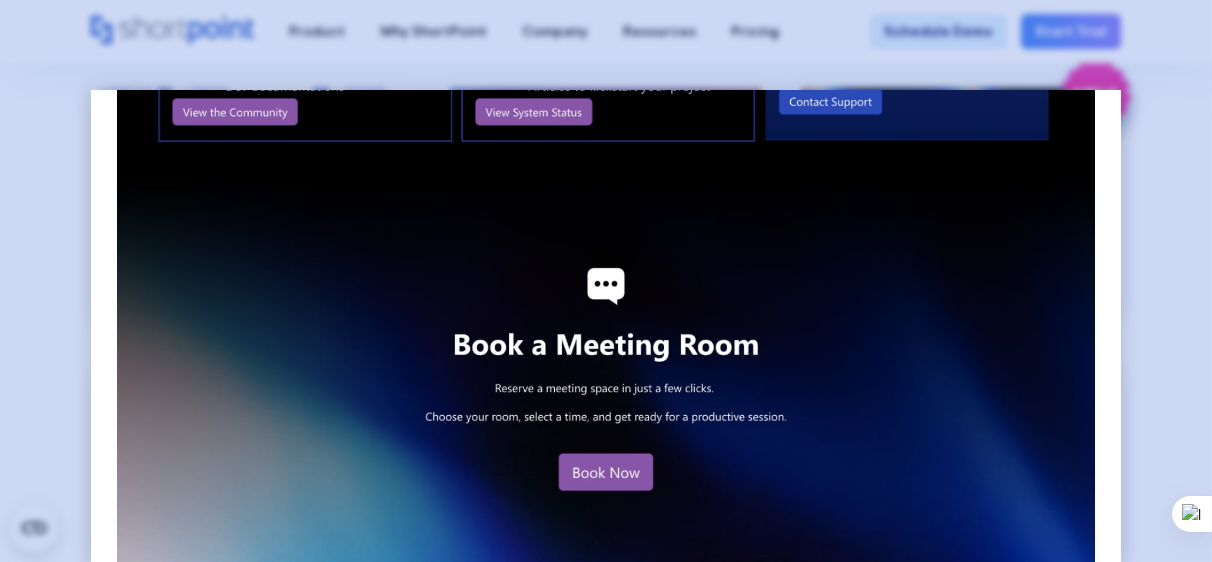 click at bounding box center [606, 281] 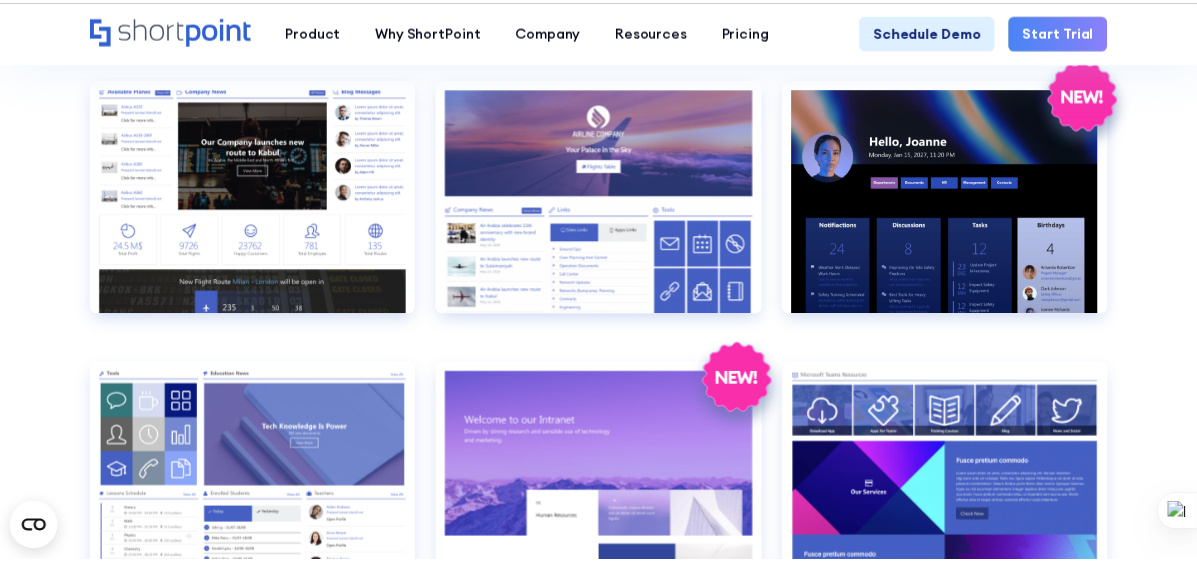 scroll, scrollTop: 2112, scrollLeft: 0, axis: vertical 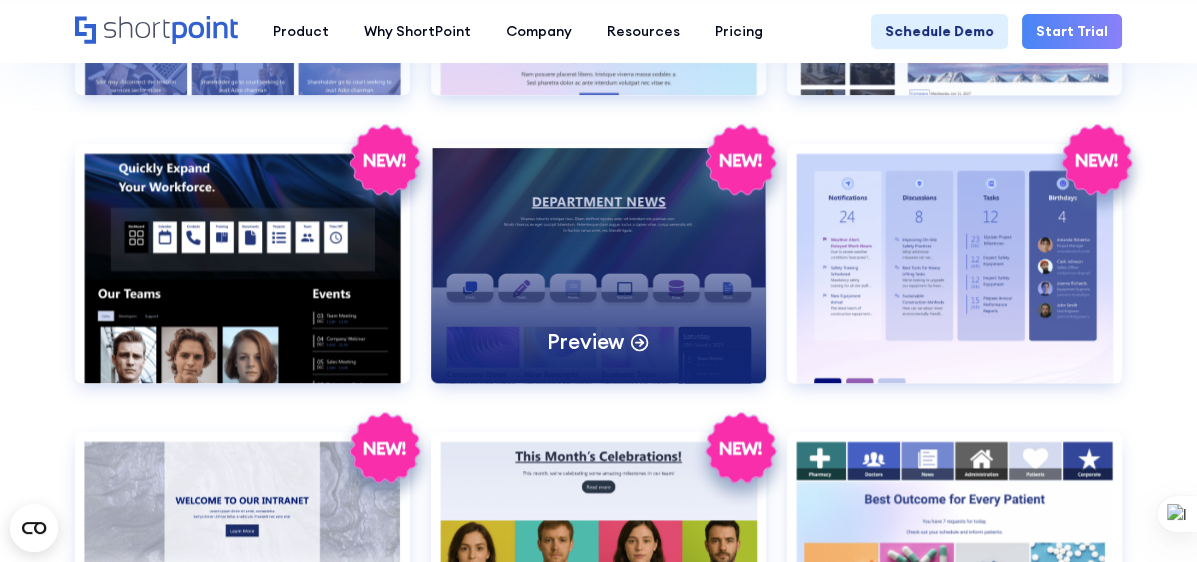 click on "Preview" at bounding box center [598, 263] 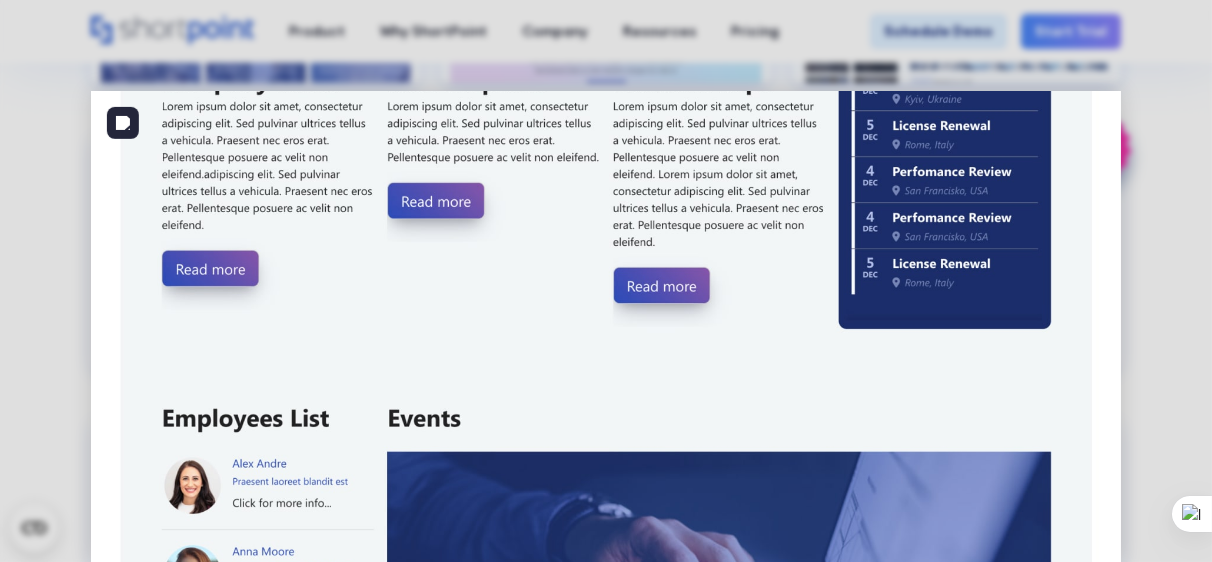 scroll, scrollTop: 1400, scrollLeft: 0, axis: vertical 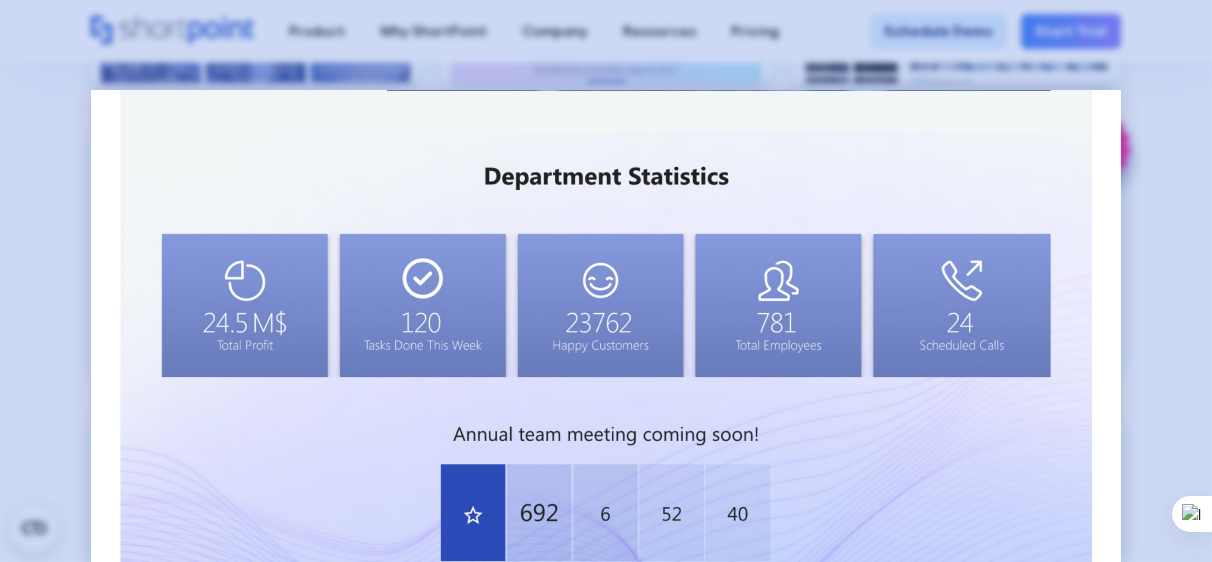 click at bounding box center [606, 281] 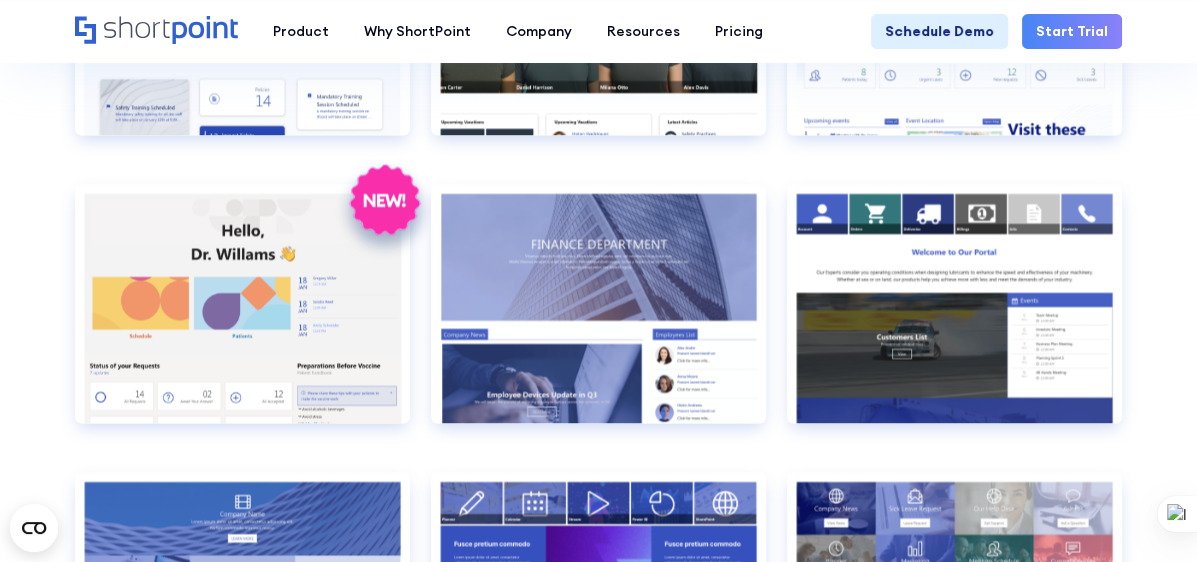 scroll, scrollTop: 2992, scrollLeft: 0, axis: vertical 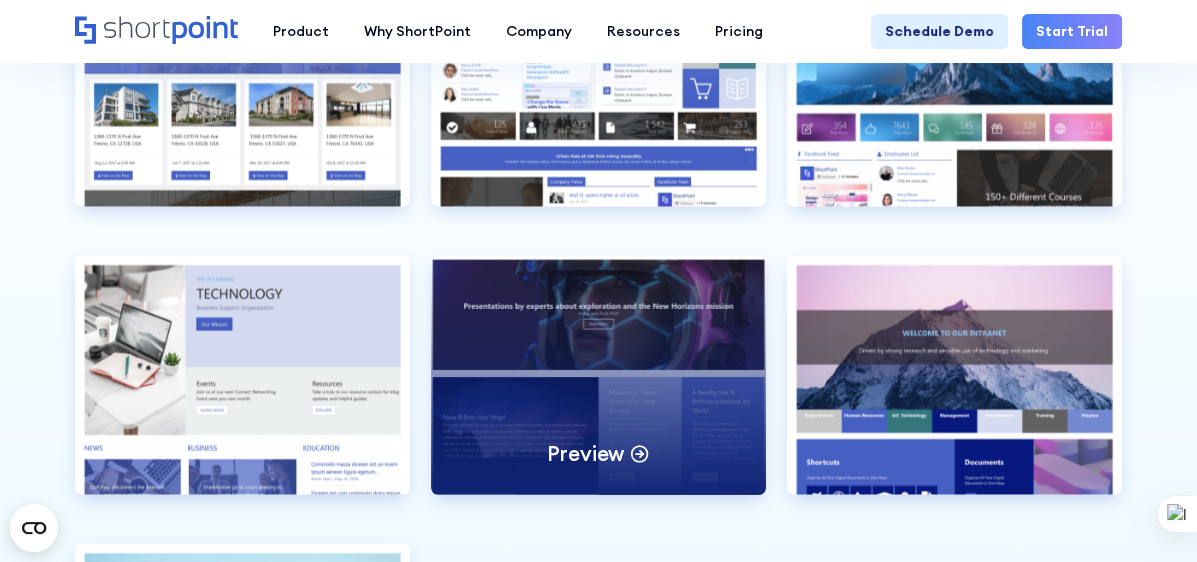 click on "Preview" at bounding box center [598, 375] 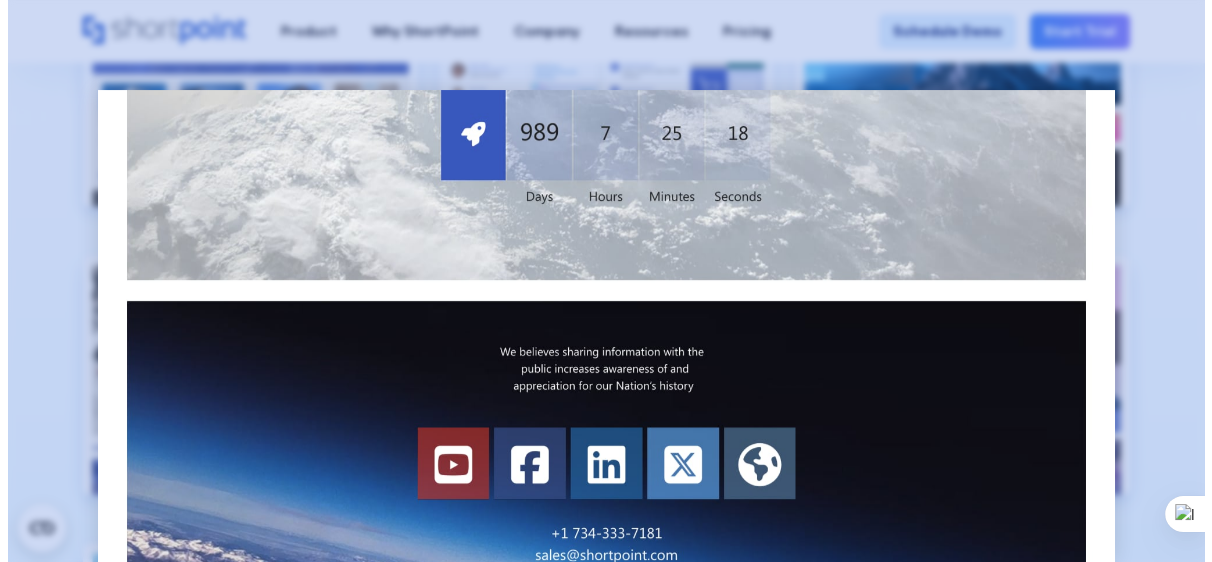 scroll, scrollTop: 4340, scrollLeft: 0, axis: vertical 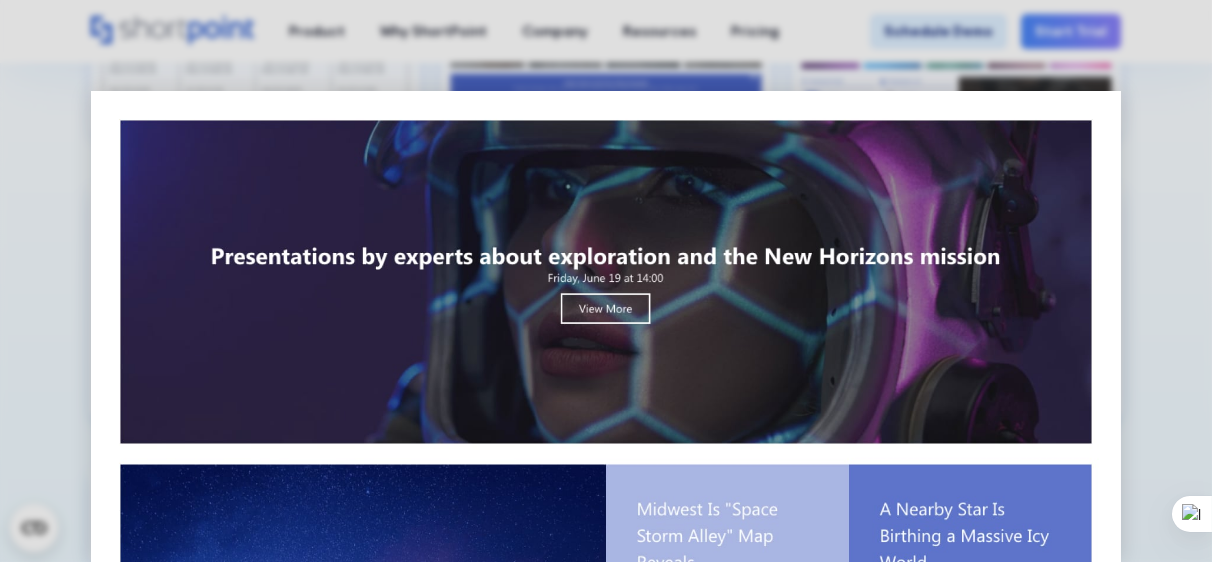 click on "Drop here to send to Sider Hi, How can I assist you today? Full Screen Chat Deep Research My Highlights Stop generating SharePoint Templates & Intranet Solutions | ShortPoint Summarize                                                   Sider Fusion No plugins Think (R1) Search Press  Enter  to submit   29 Upgrade 35% OFF" at bounding box center [1211, 281] 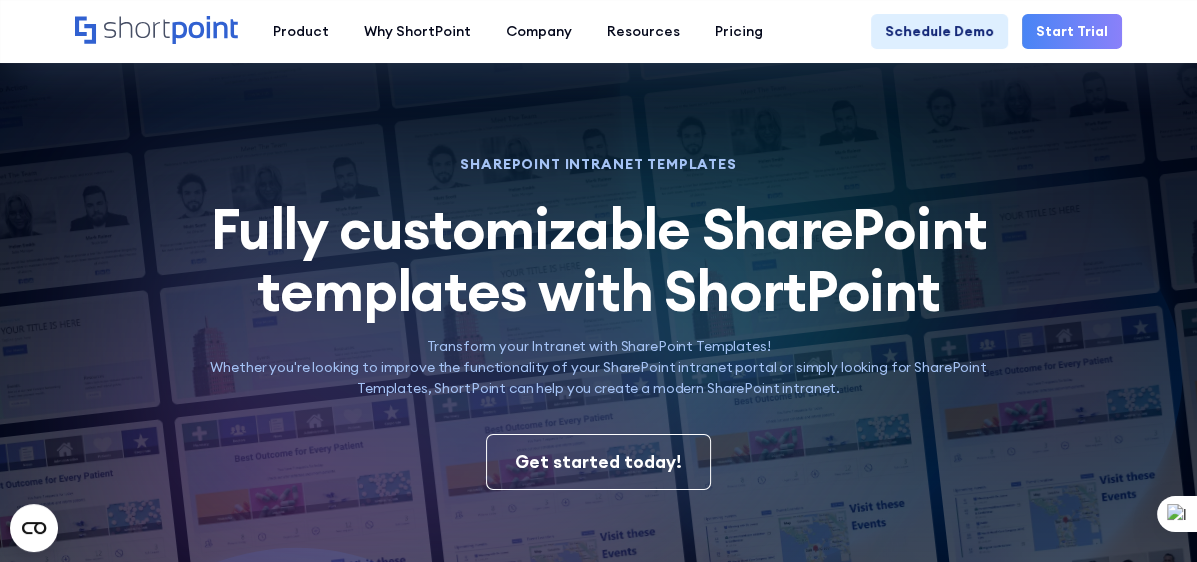 scroll, scrollTop: 0, scrollLeft: 0, axis: both 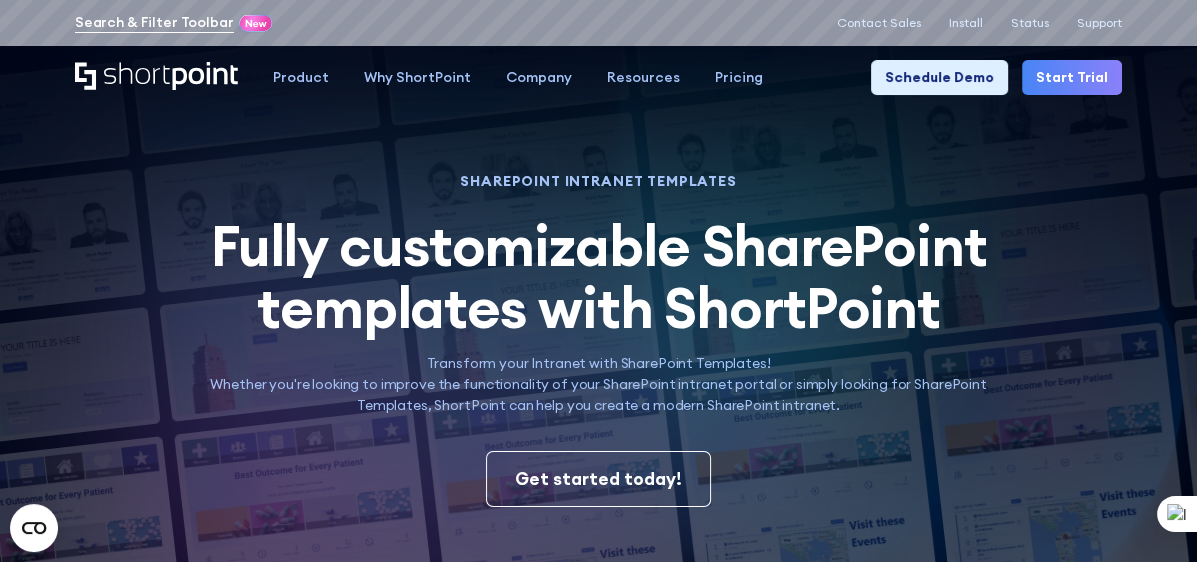 click on "Search & Filter Toolbar" at bounding box center [154, 22] 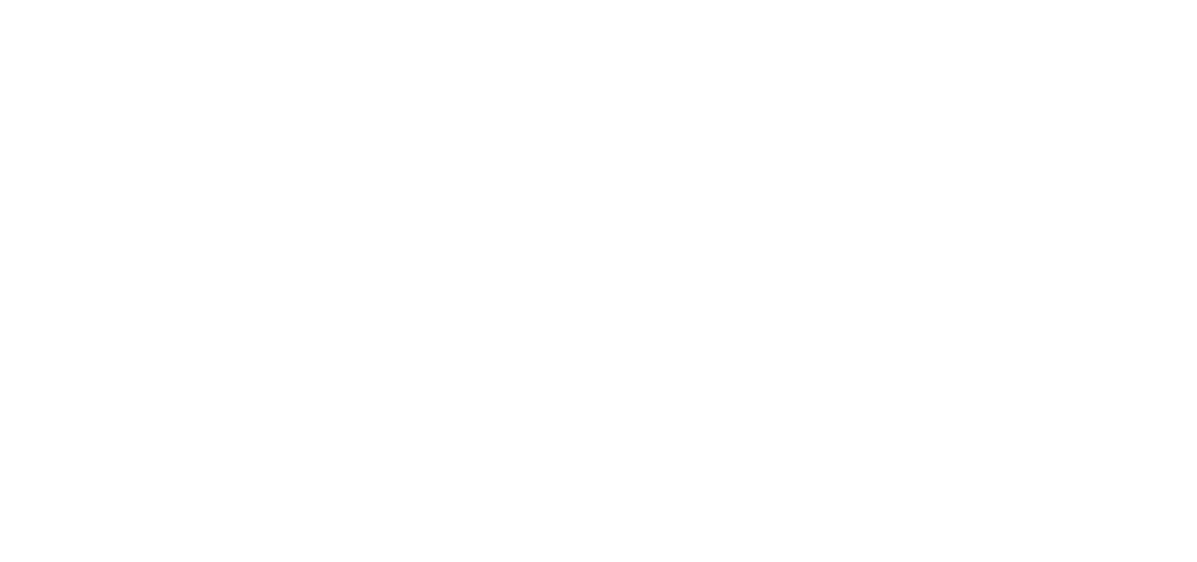 scroll, scrollTop: 0, scrollLeft: 0, axis: both 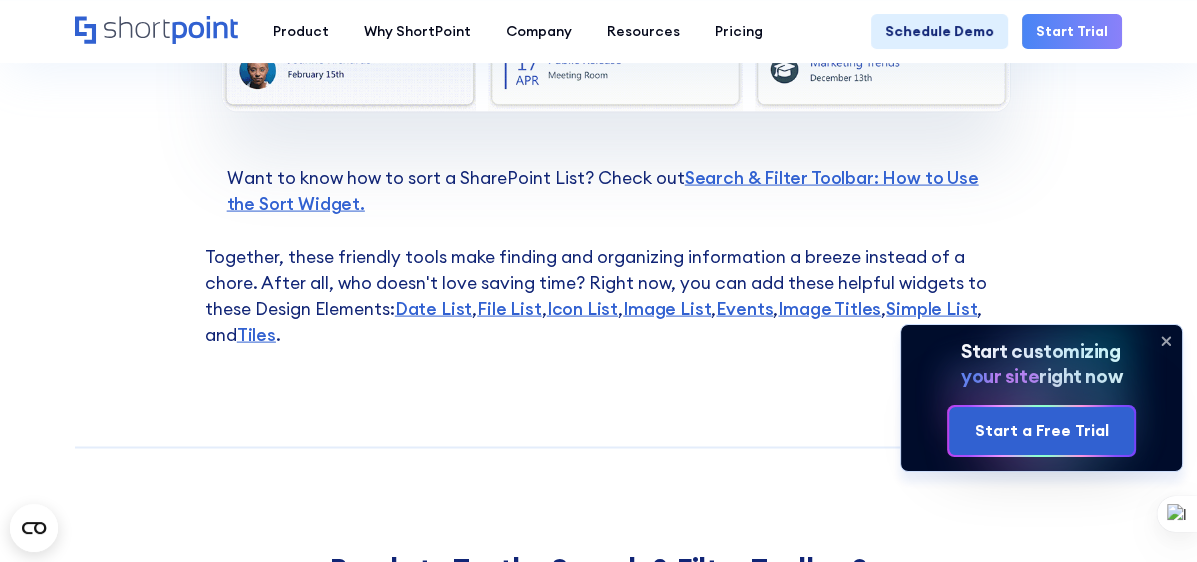 click 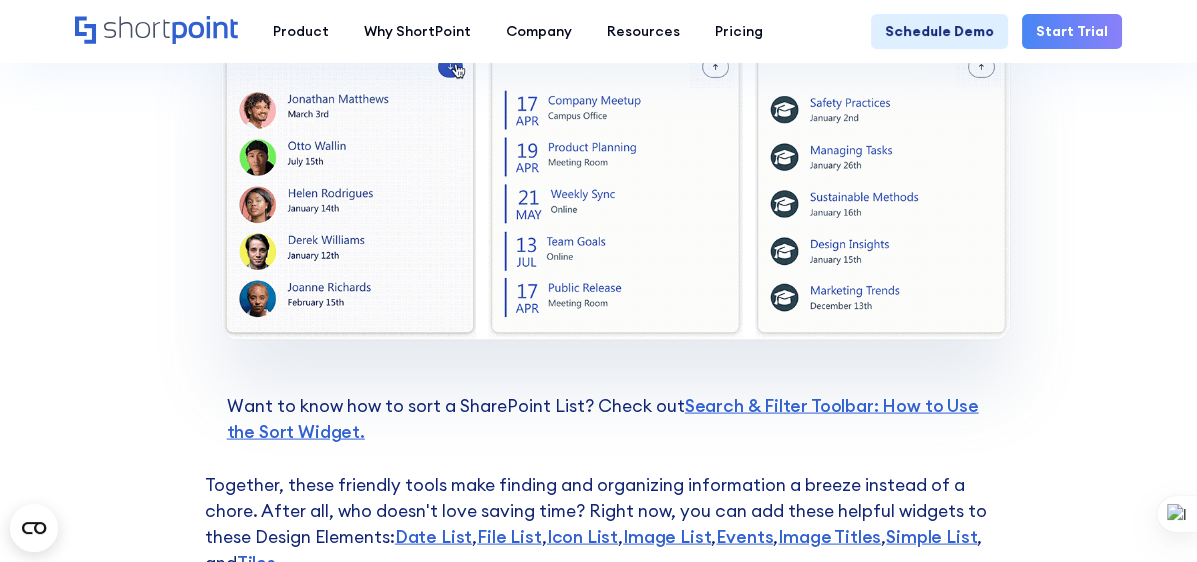 scroll, scrollTop: 0, scrollLeft: 0, axis: both 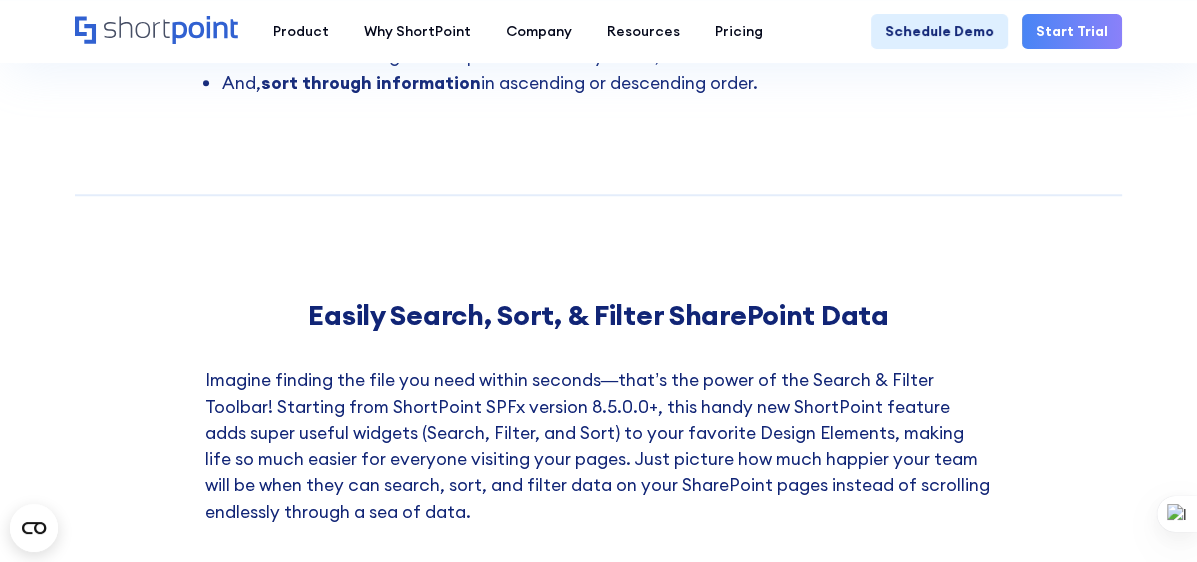 click on "Easily Search, Sort, & Filter SharePoint Data" at bounding box center (598, 315) 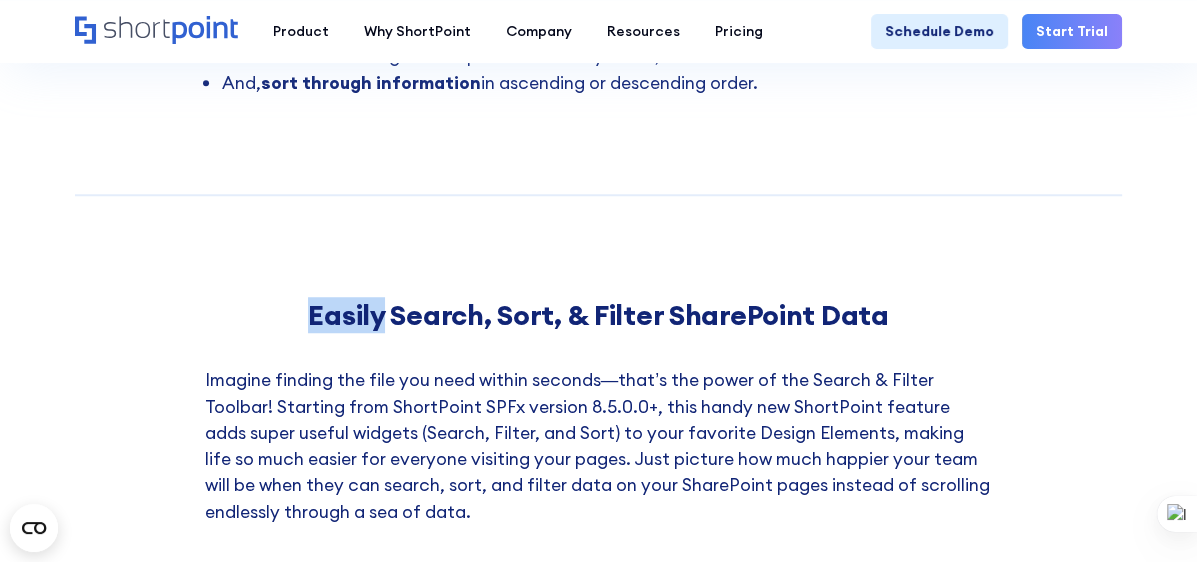 drag, startPoint x: 314, startPoint y: 312, endPoint x: 389, endPoint y: 307, distance: 75.16648 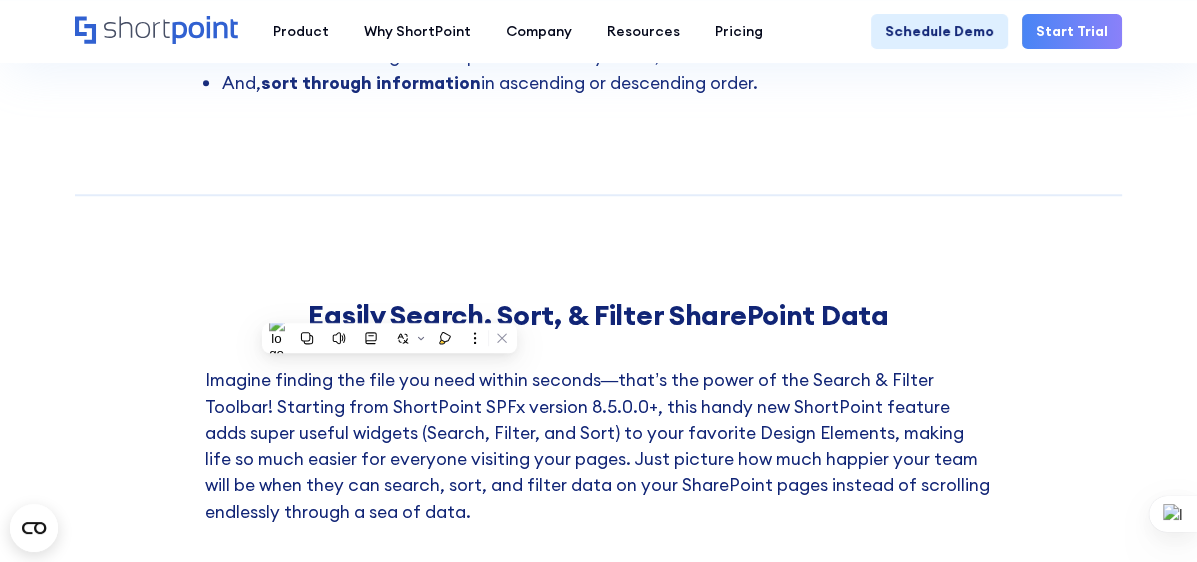 click on "Easily Search, Sort, & Filter SharePoint Data" at bounding box center [598, 315] 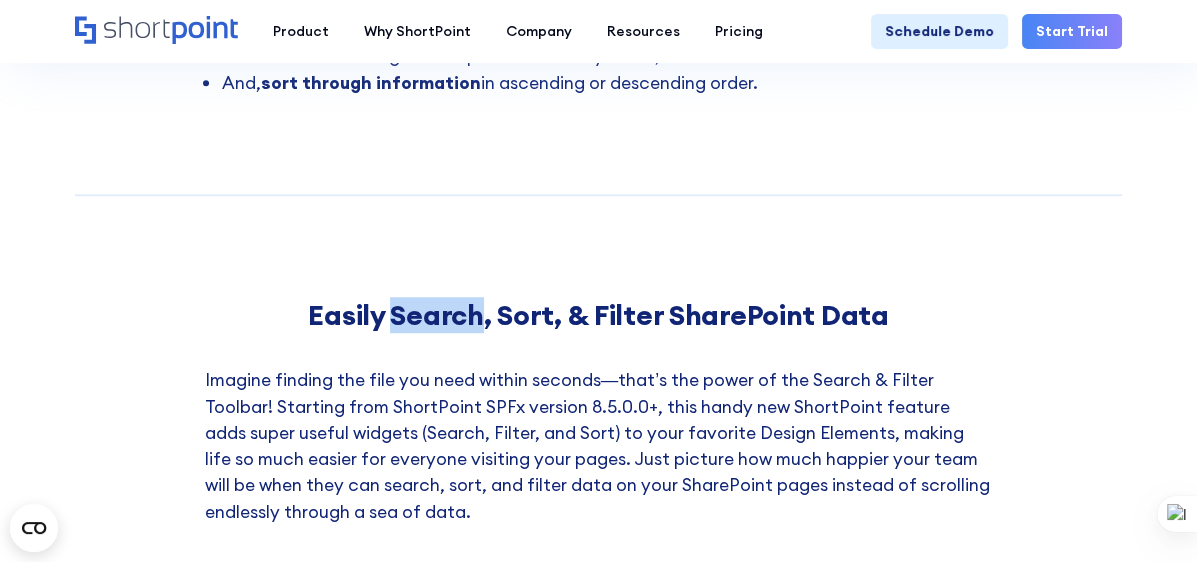drag, startPoint x: 394, startPoint y: 305, endPoint x: 488, endPoint y: 308, distance: 94.04786 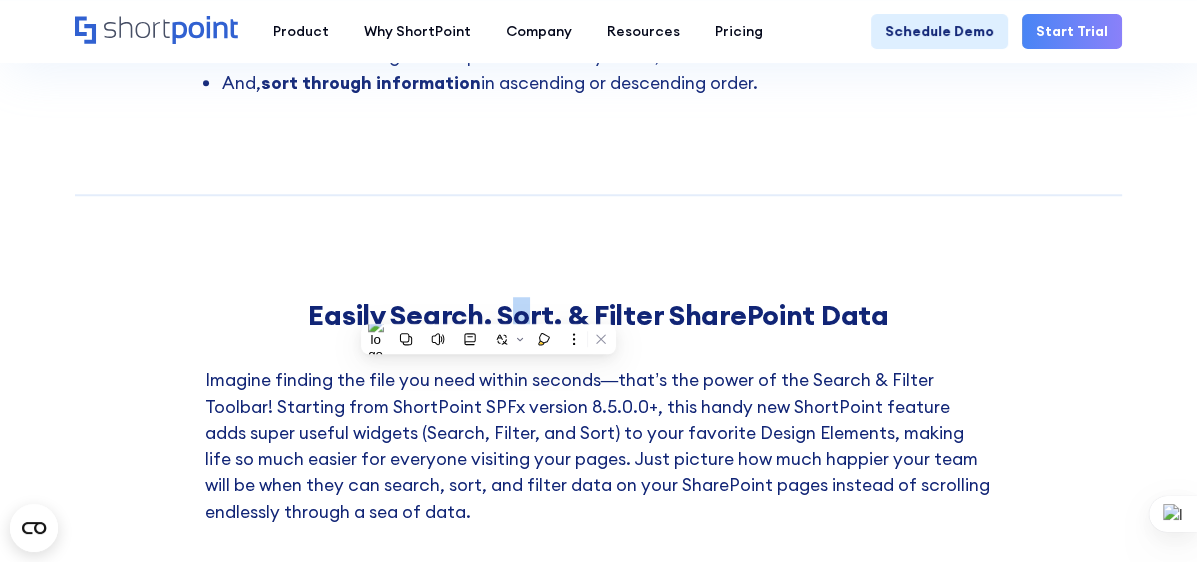 drag, startPoint x: 488, startPoint y: 308, endPoint x: 524, endPoint y: 322, distance: 38.626415 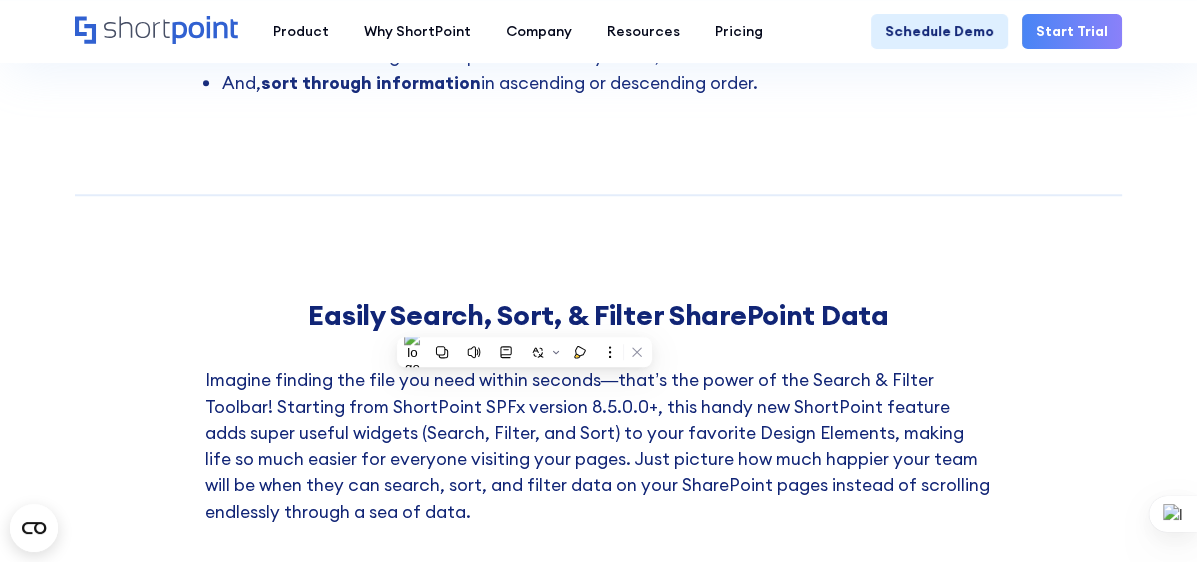 click on "Easily Search, Sort, & Filter SharePoint Data" at bounding box center (598, 315) 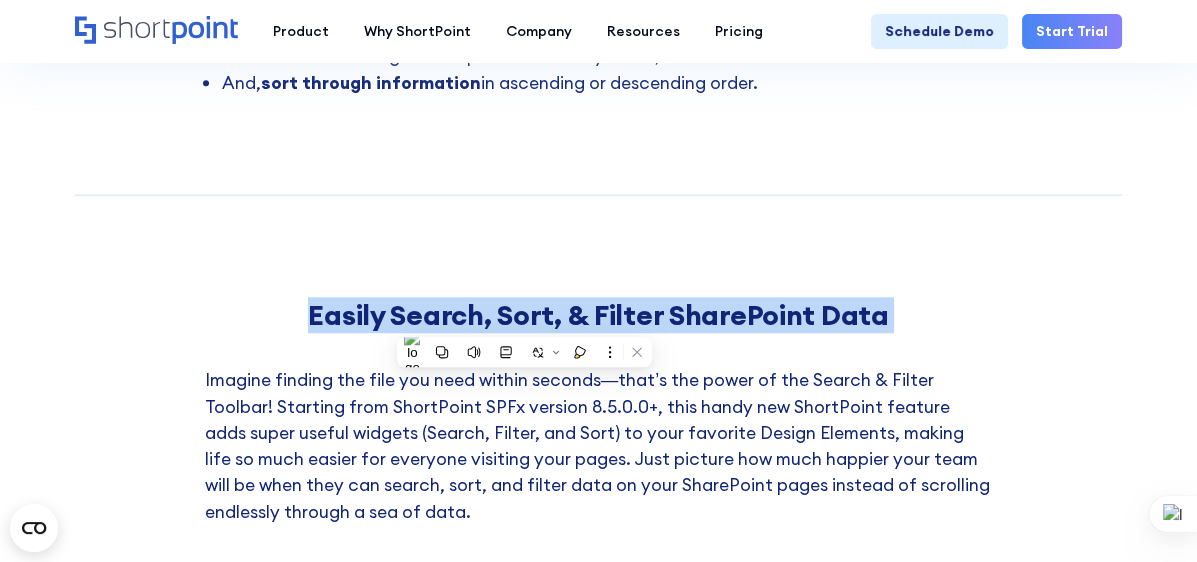 click on "Easily Search, Sort, & Filter SharePoint Data" at bounding box center [598, 315] 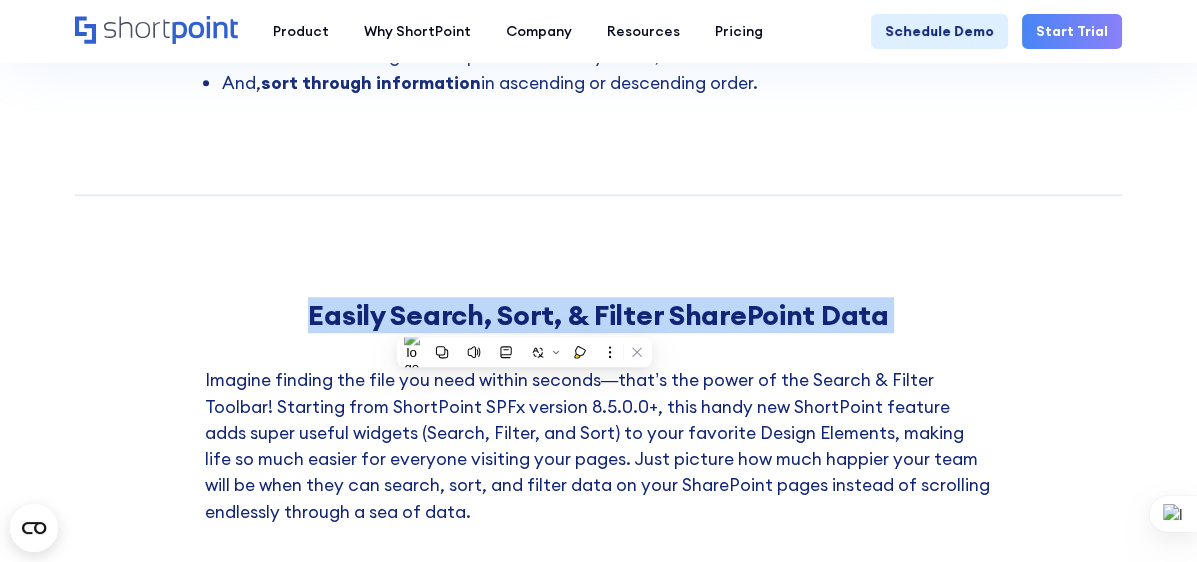 drag, startPoint x: 524, startPoint y: 322, endPoint x: 632, endPoint y: 309, distance: 108.779594 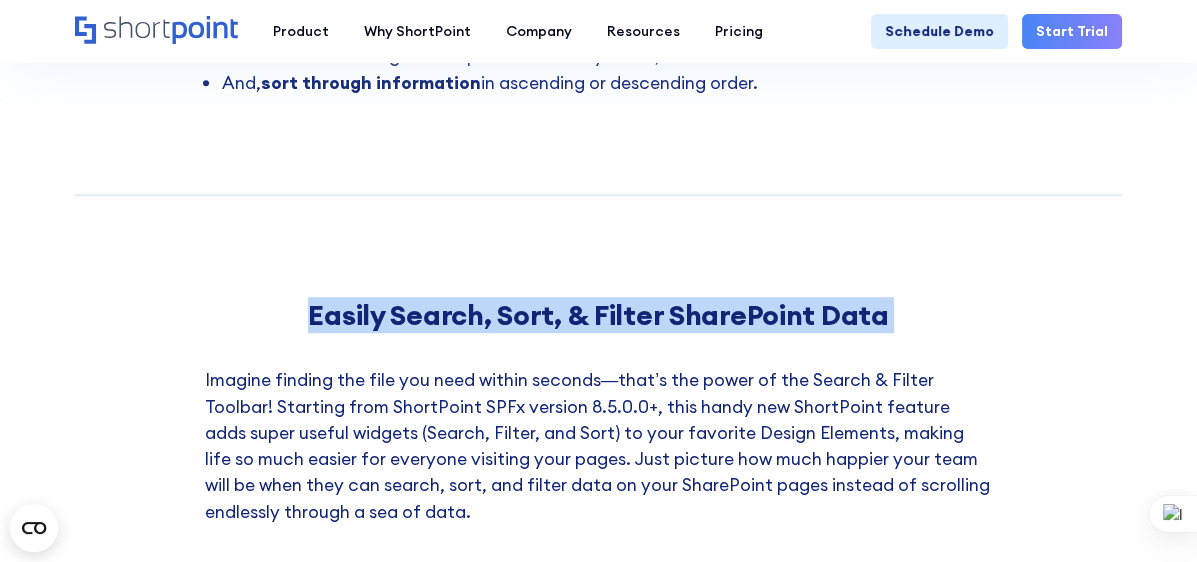click on "Easily Search, Sort, & Filter SharePoint Data" at bounding box center [598, 315] 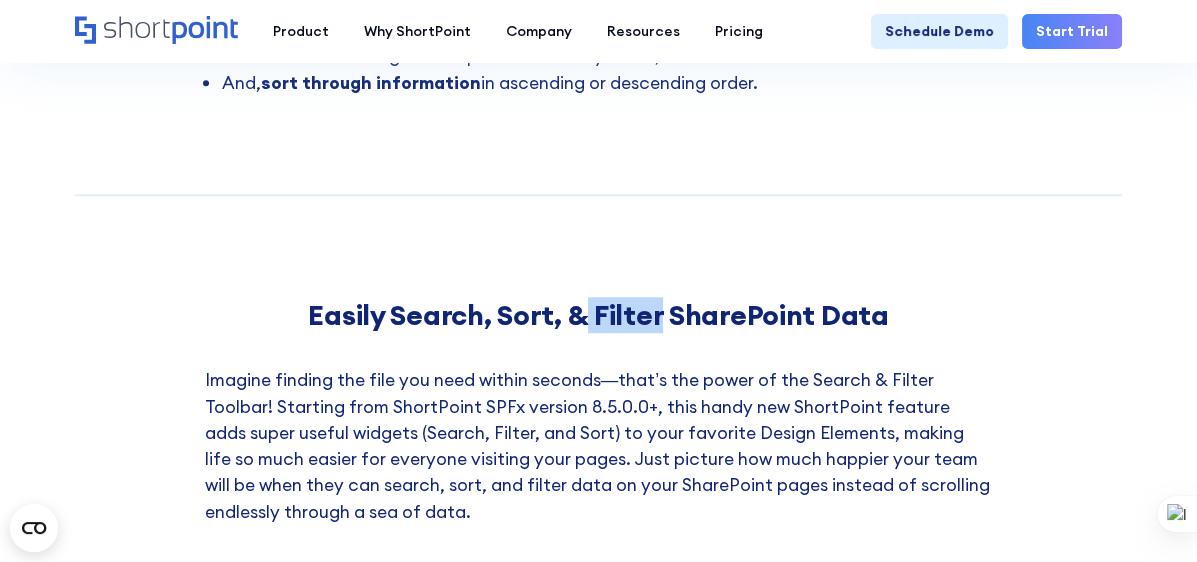 drag, startPoint x: 663, startPoint y: 315, endPoint x: 599, endPoint y: 312, distance: 64.070274 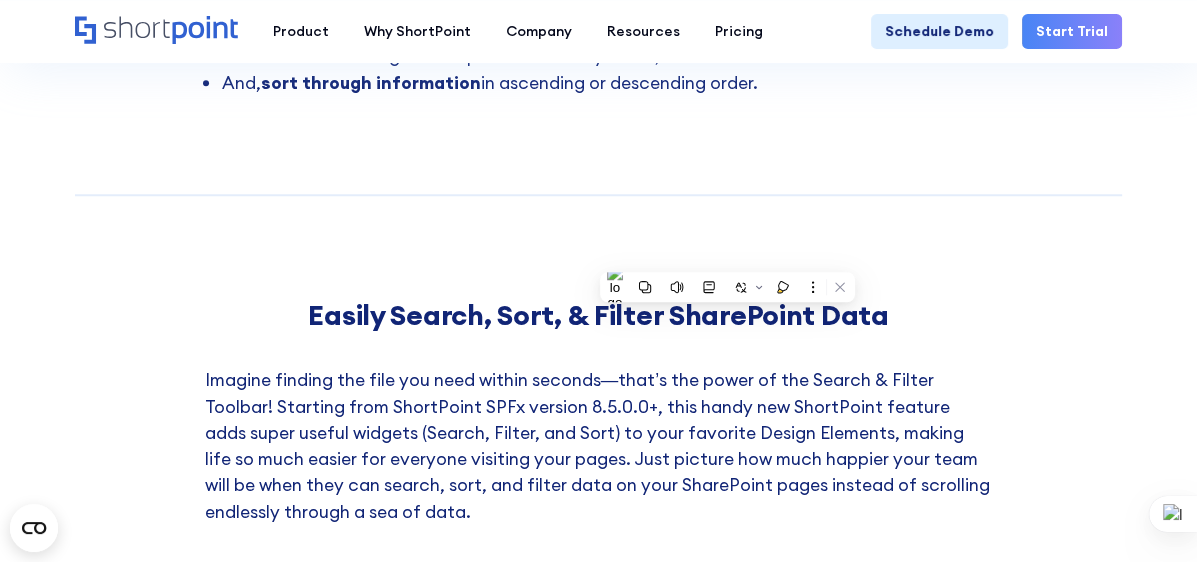 drag, startPoint x: 599, startPoint y: 312, endPoint x: 718, endPoint y: 306, distance: 119.15116 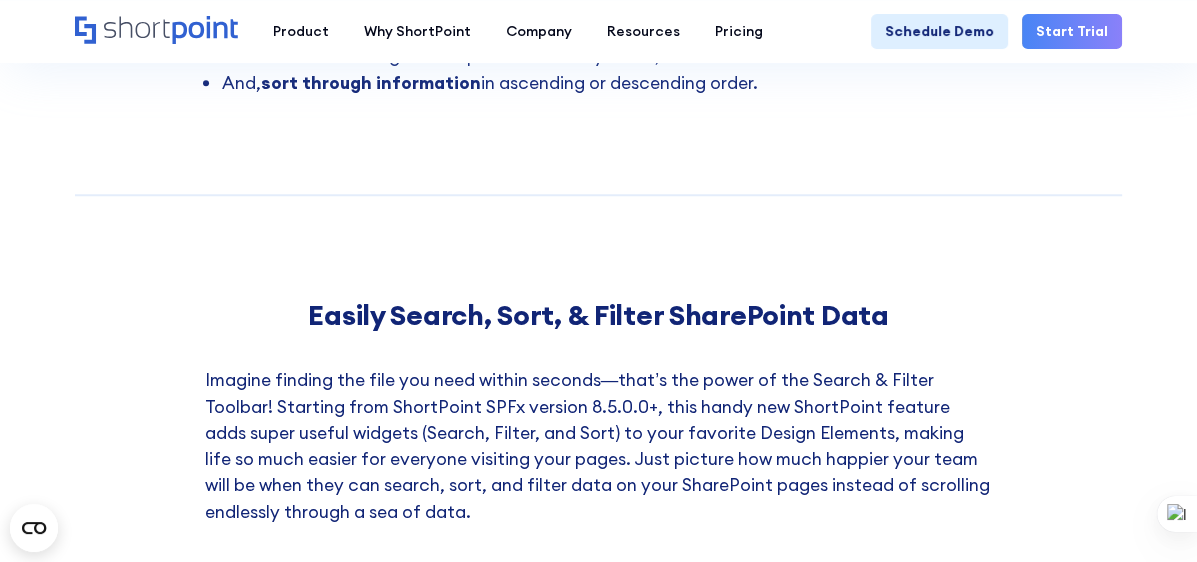 click on "Easily Search, Sort, & Filter SharePoint Data" at bounding box center [598, 315] 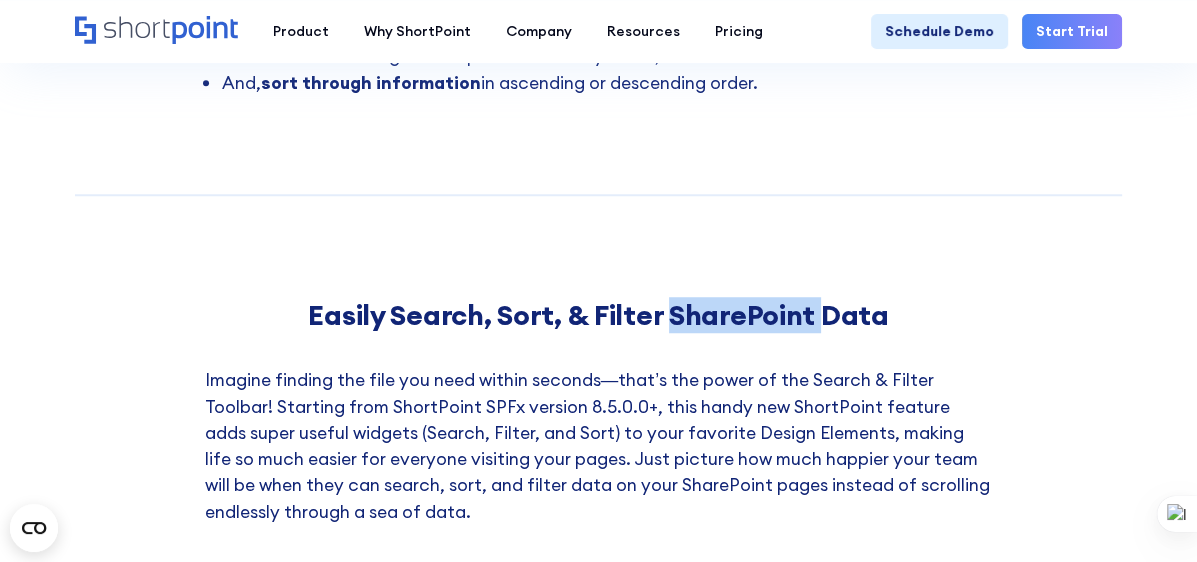 click on "Easily Search, Sort, & Filter SharePoint Data" at bounding box center (598, 315) 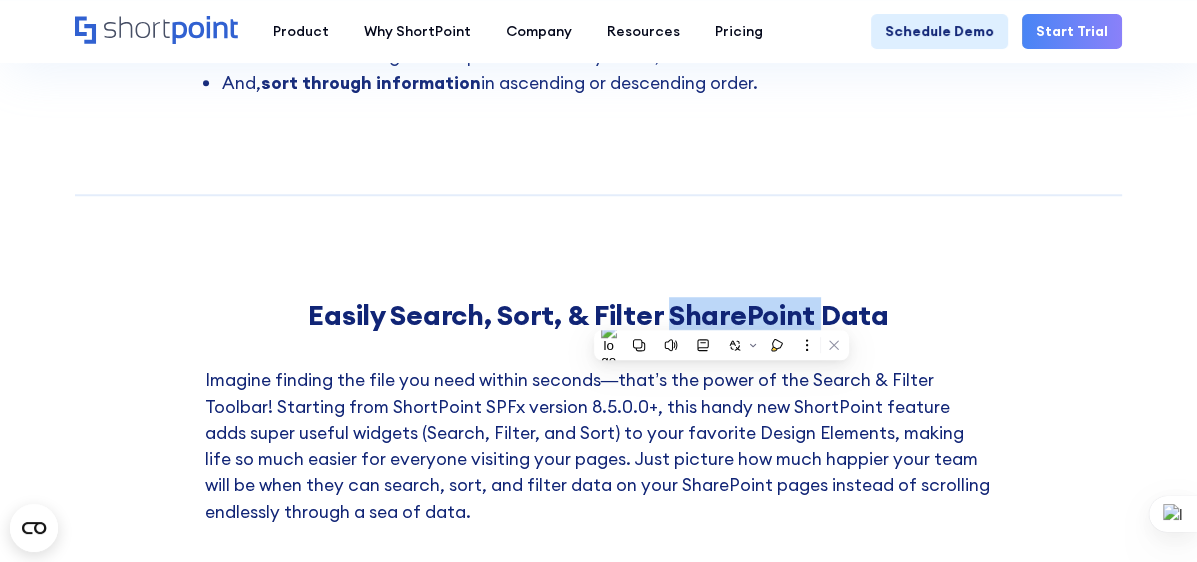 drag, startPoint x: 721, startPoint y: 314, endPoint x: 810, endPoint y: 309, distance: 89.140335 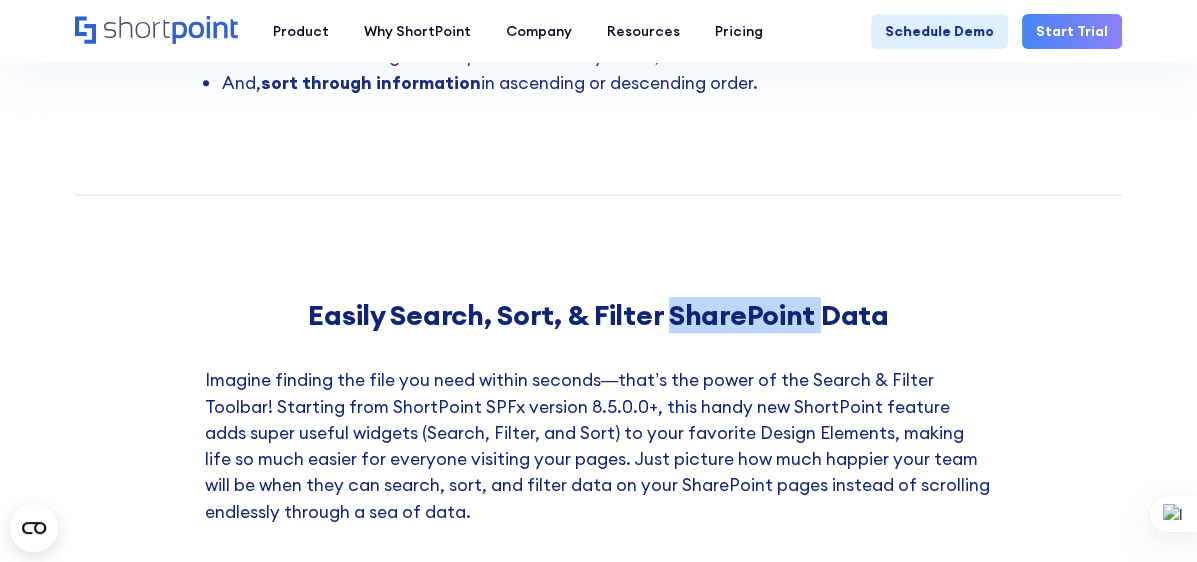 click on "Easily Search, Sort, & Filter SharePoint Data" at bounding box center (598, 315) 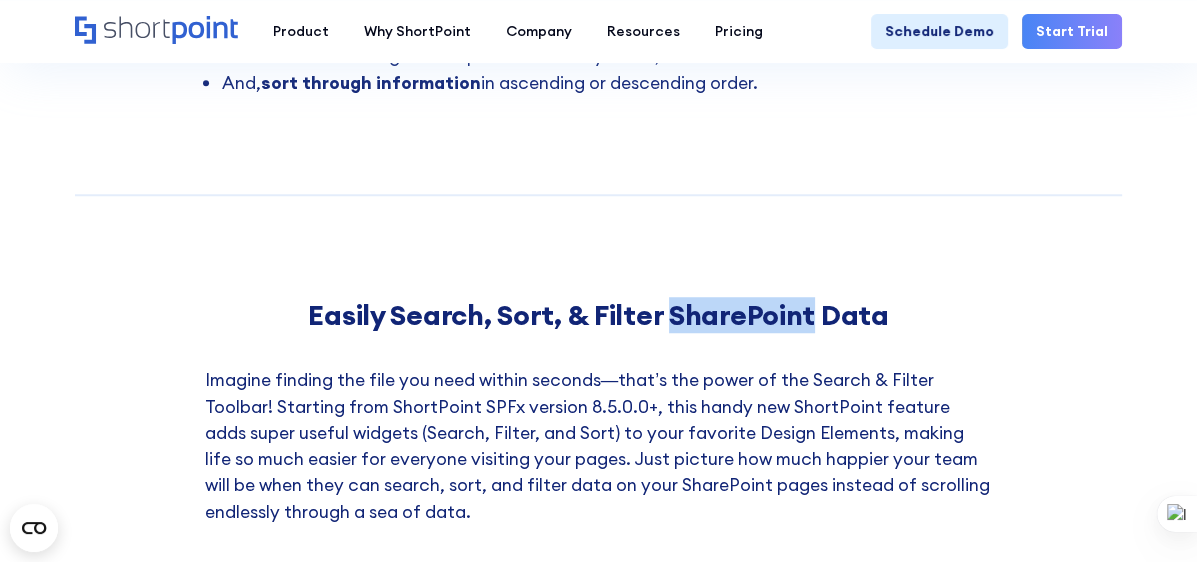 drag, startPoint x: 810, startPoint y: 312, endPoint x: 676, endPoint y: 309, distance: 134.03358 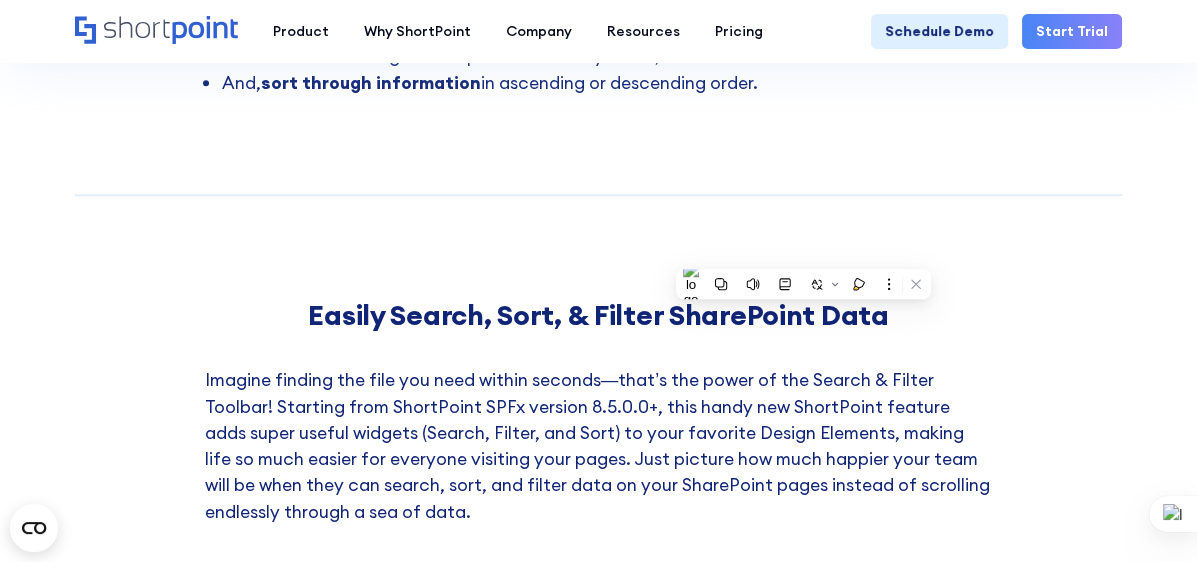 drag, startPoint x: 676, startPoint y: 309, endPoint x: 575, endPoint y: 311, distance: 101.0198 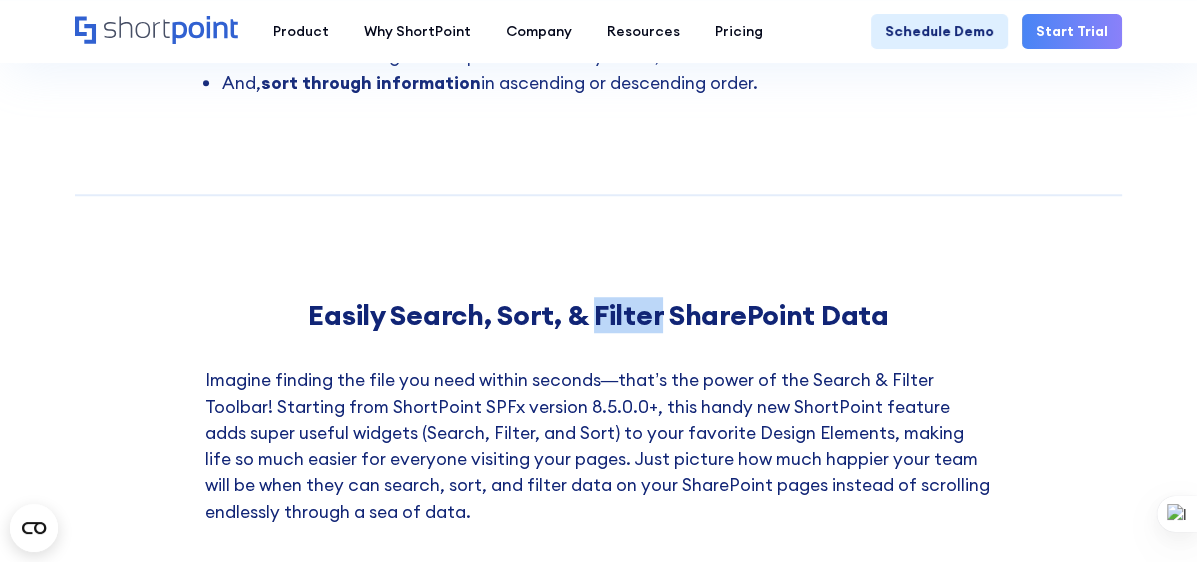 drag, startPoint x: 597, startPoint y: 312, endPoint x: 664, endPoint y: 319, distance: 67.36468 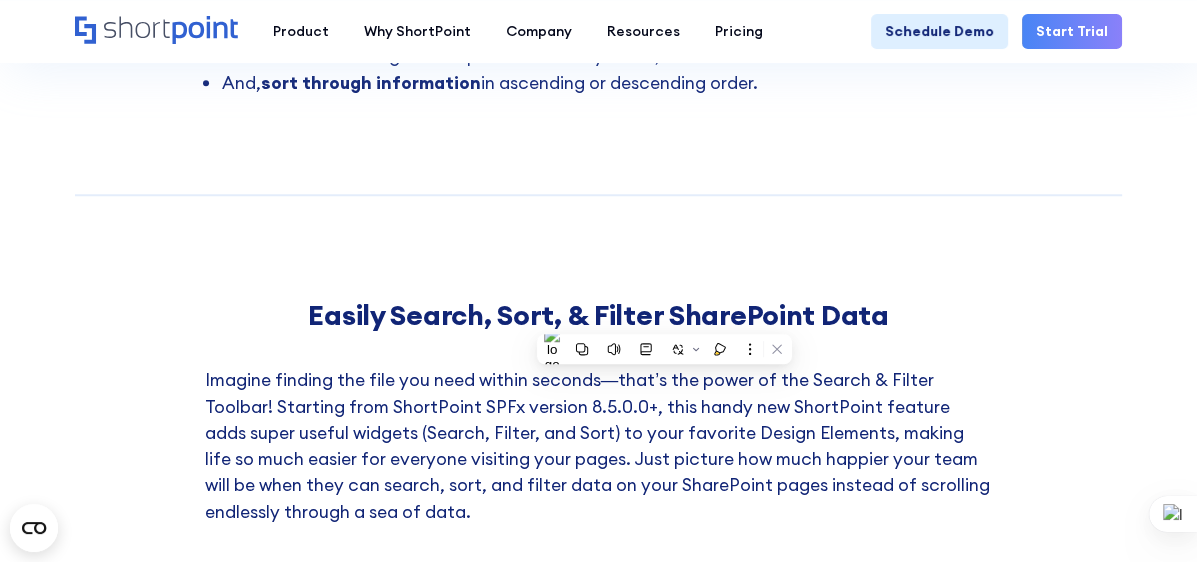 drag, startPoint x: 664, startPoint y: 319, endPoint x: 505, endPoint y: 309, distance: 159.31415 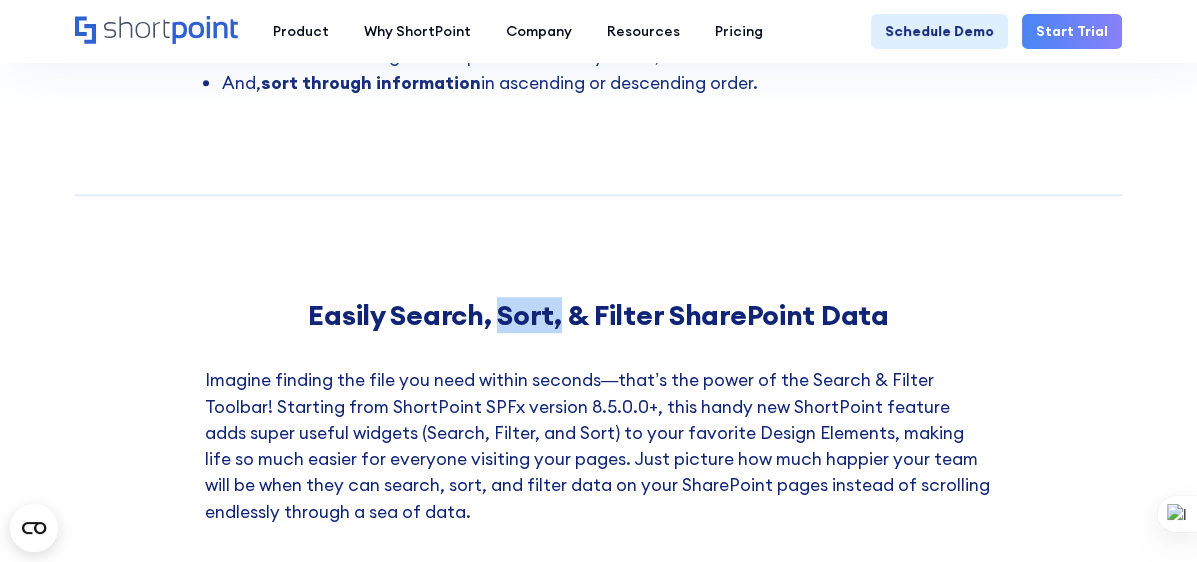 drag, startPoint x: 503, startPoint y: 312, endPoint x: 560, endPoint y: 325, distance: 58.463665 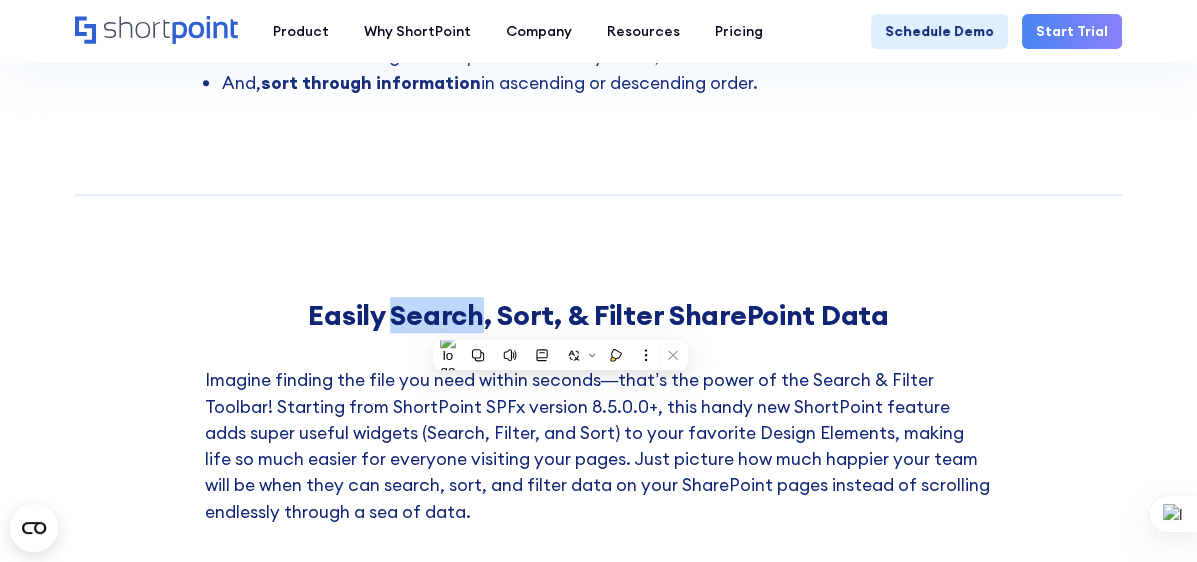 drag, startPoint x: 392, startPoint y: 312, endPoint x: 482, endPoint y: 317, distance: 90.13878 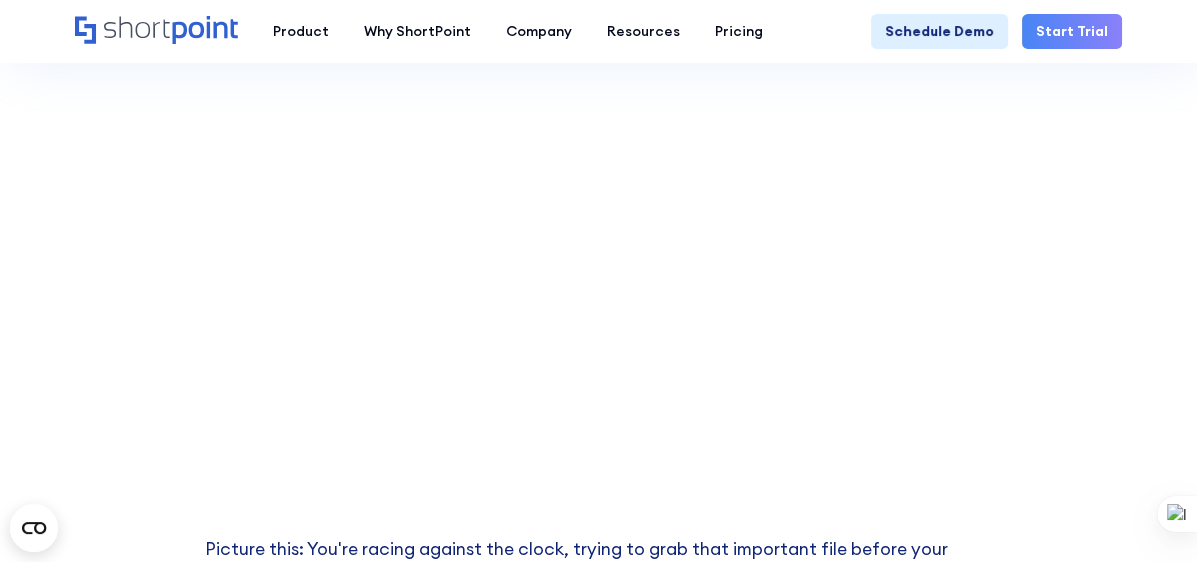 scroll, scrollTop: 0, scrollLeft: 0, axis: both 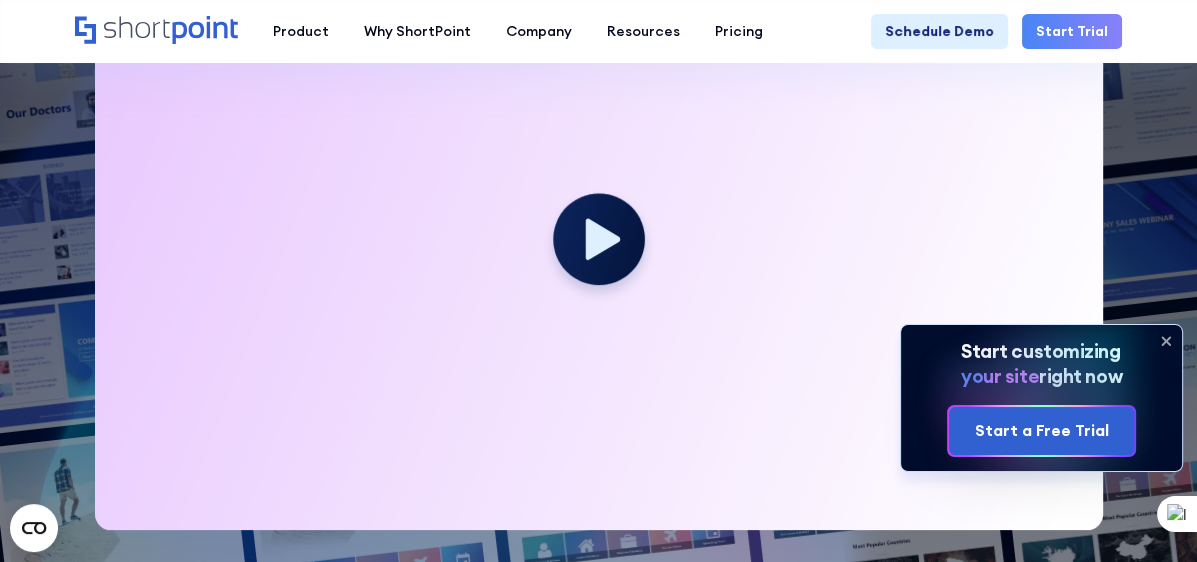 drag, startPoint x: 1165, startPoint y: 332, endPoint x: 1168, endPoint y: 358, distance: 26.172504 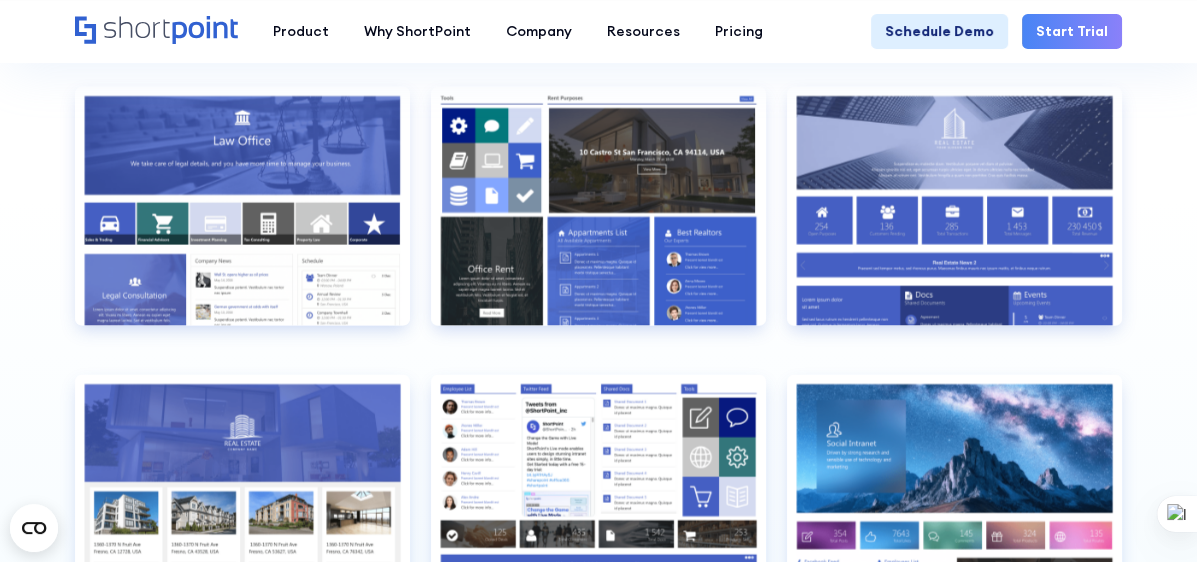 scroll, scrollTop: 3900, scrollLeft: 0, axis: vertical 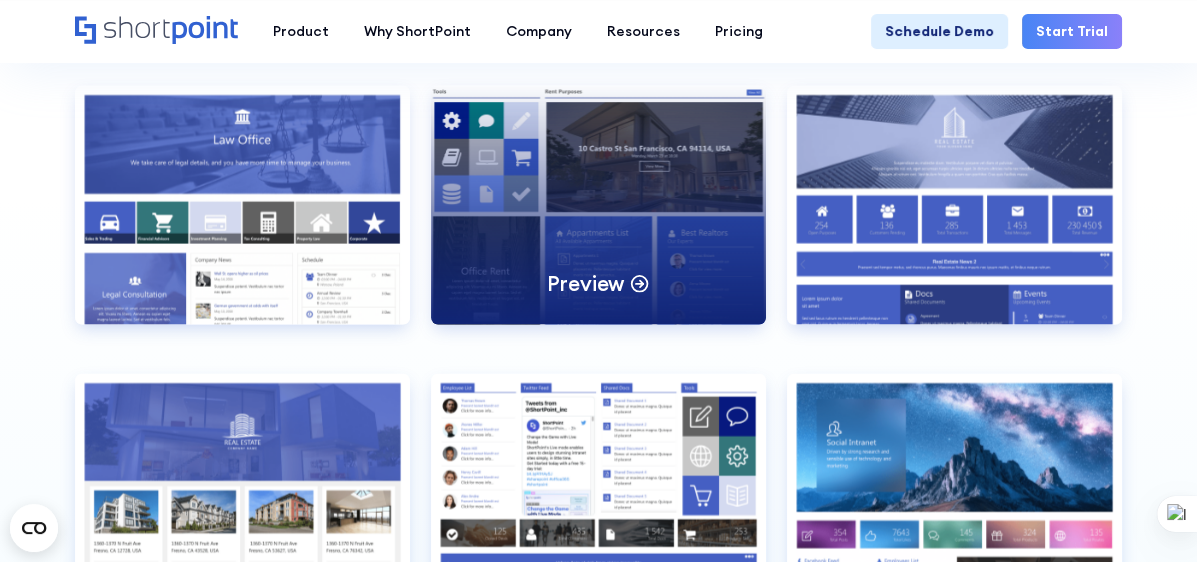 click on "Preview" at bounding box center (598, 205) 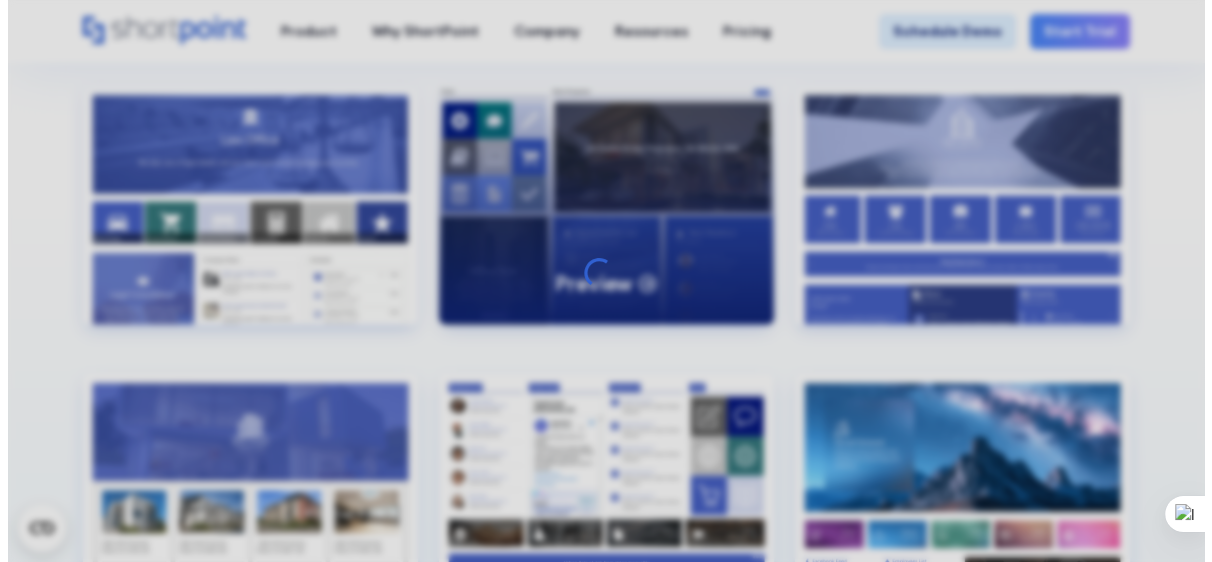 scroll, scrollTop: 3925, scrollLeft: 0, axis: vertical 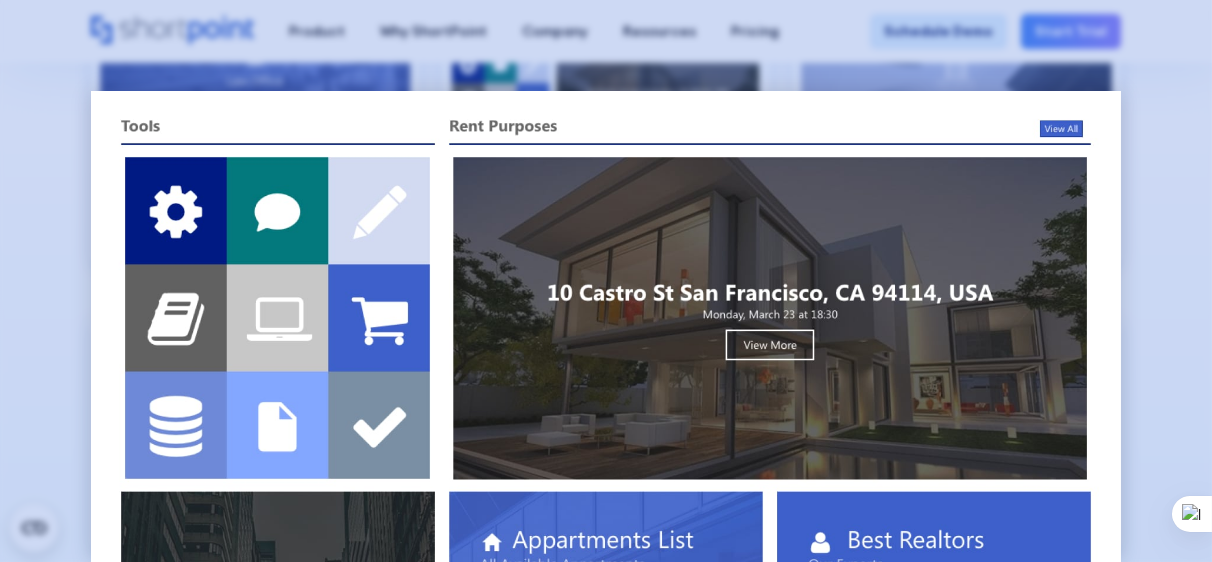 click at bounding box center [606, 281] 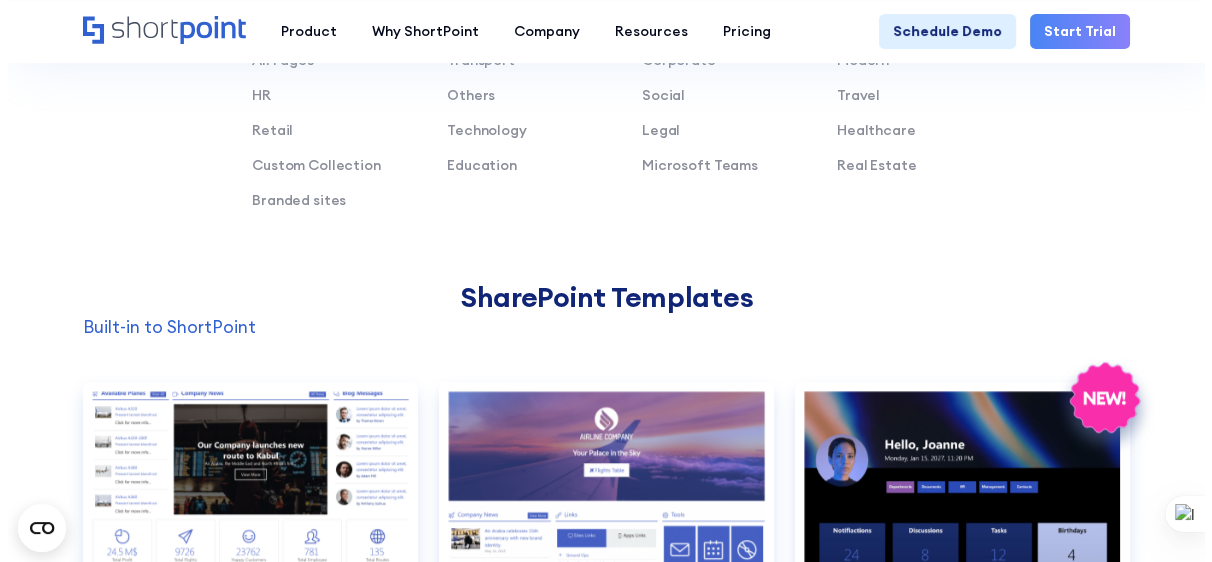 scroll, scrollTop: 1500, scrollLeft: 0, axis: vertical 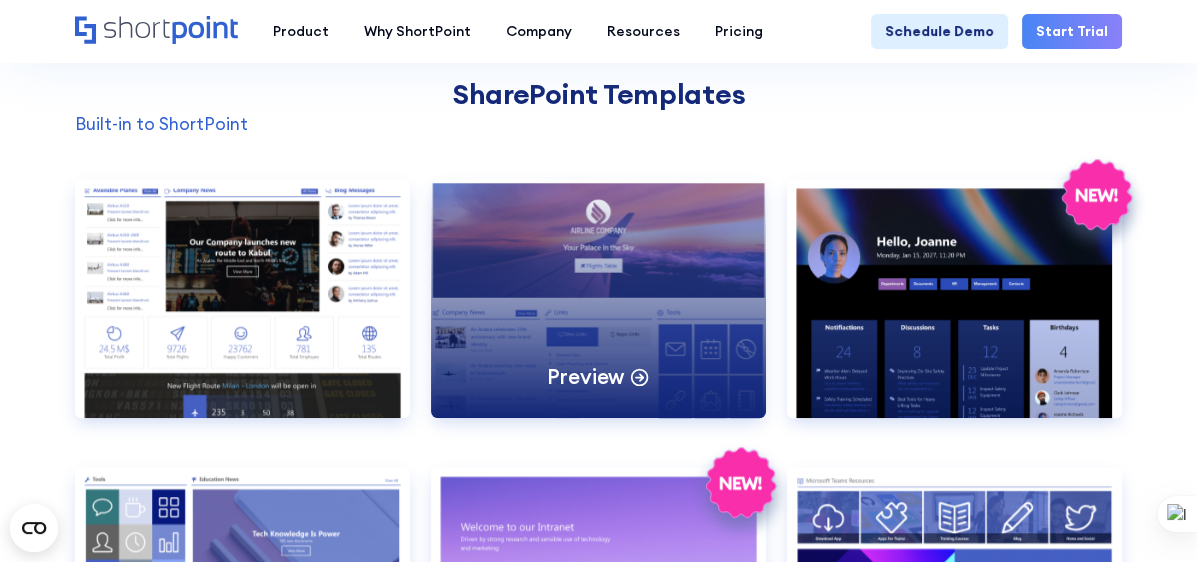 click on "Preview" at bounding box center [598, 298] 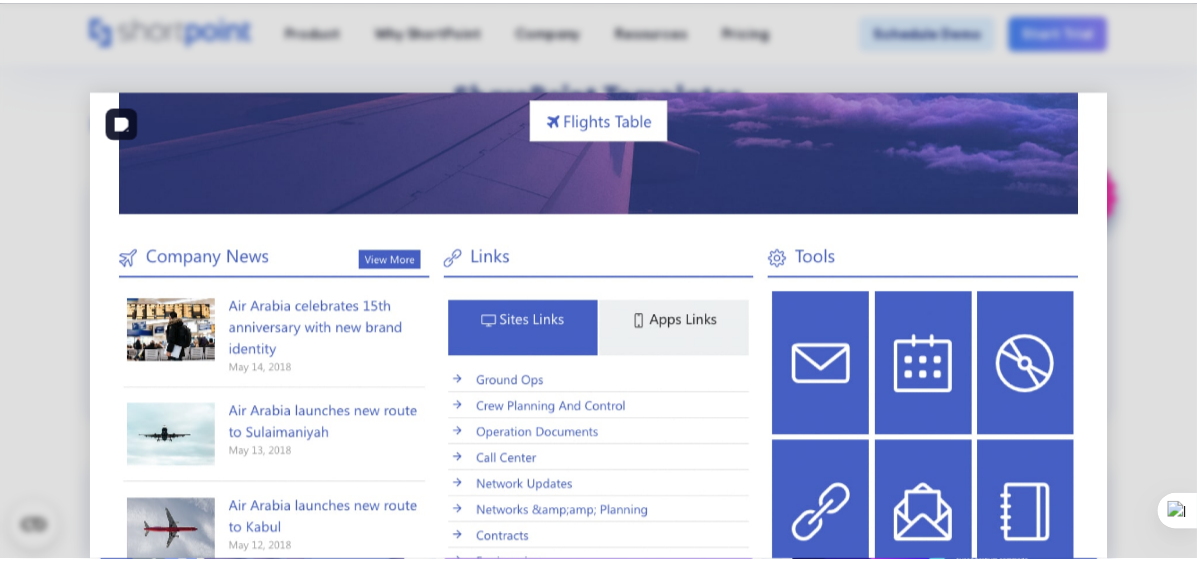 scroll, scrollTop: 0, scrollLeft: 0, axis: both 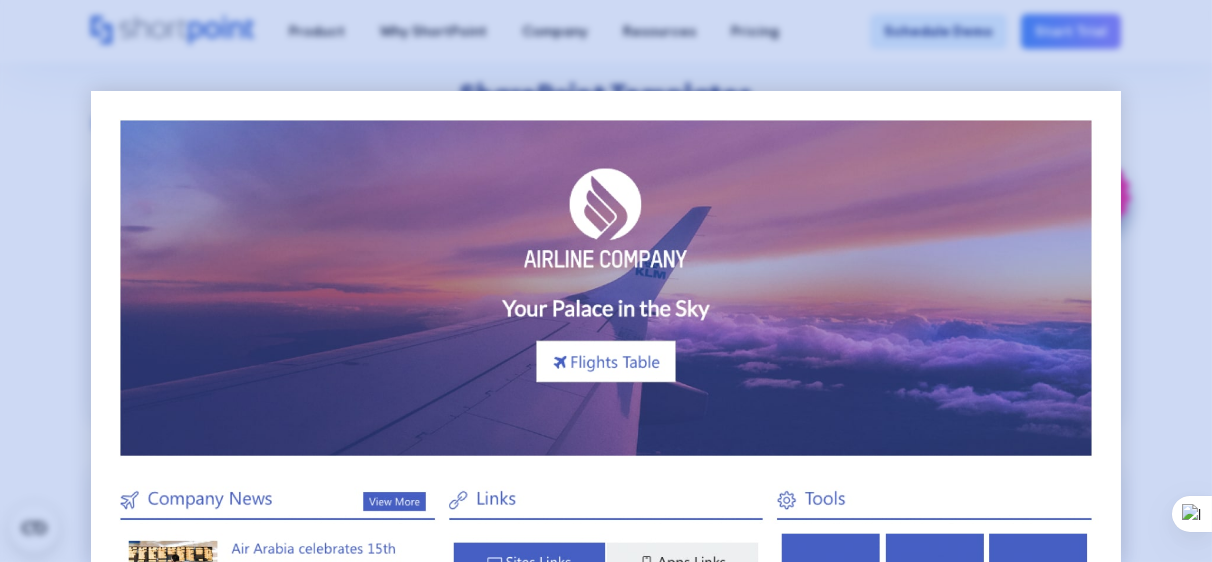 click at bounding box center [606, 281] 